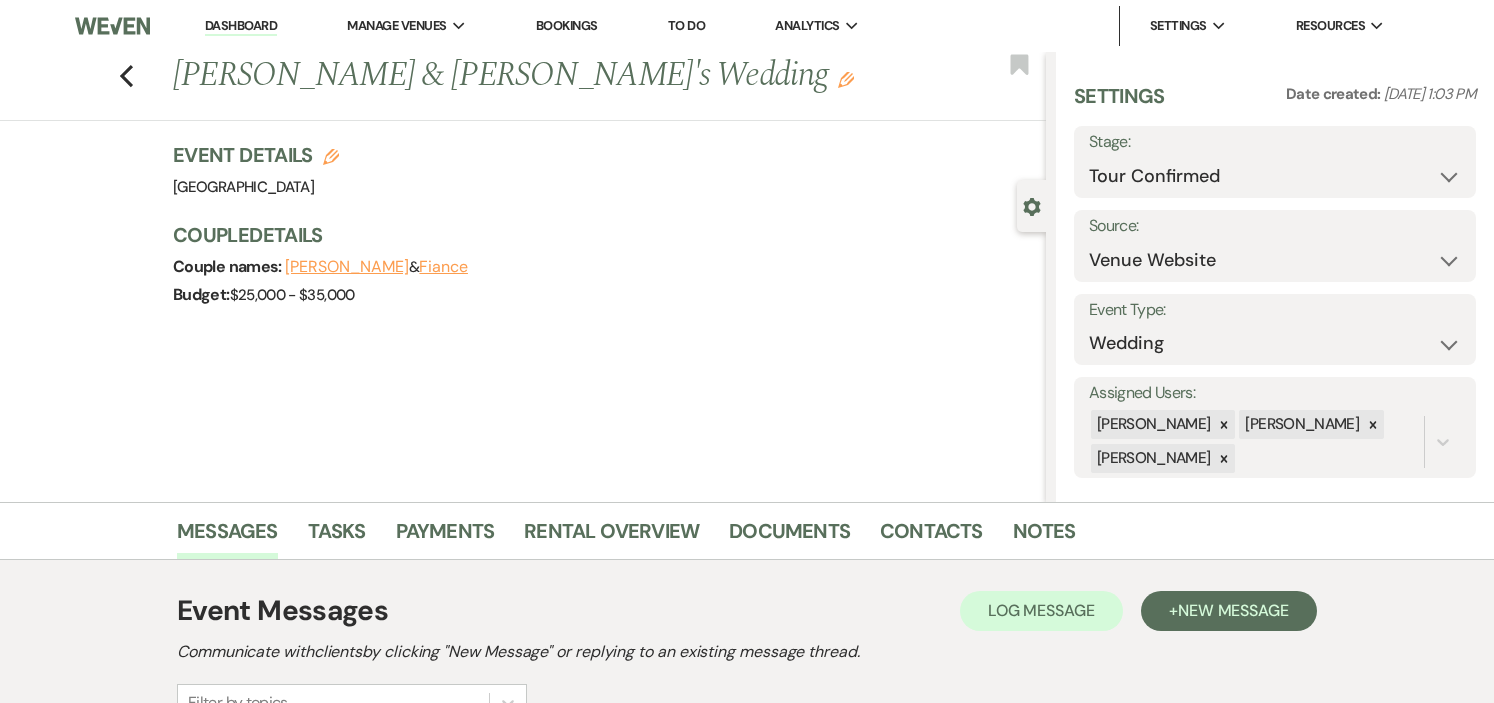 select on "4" 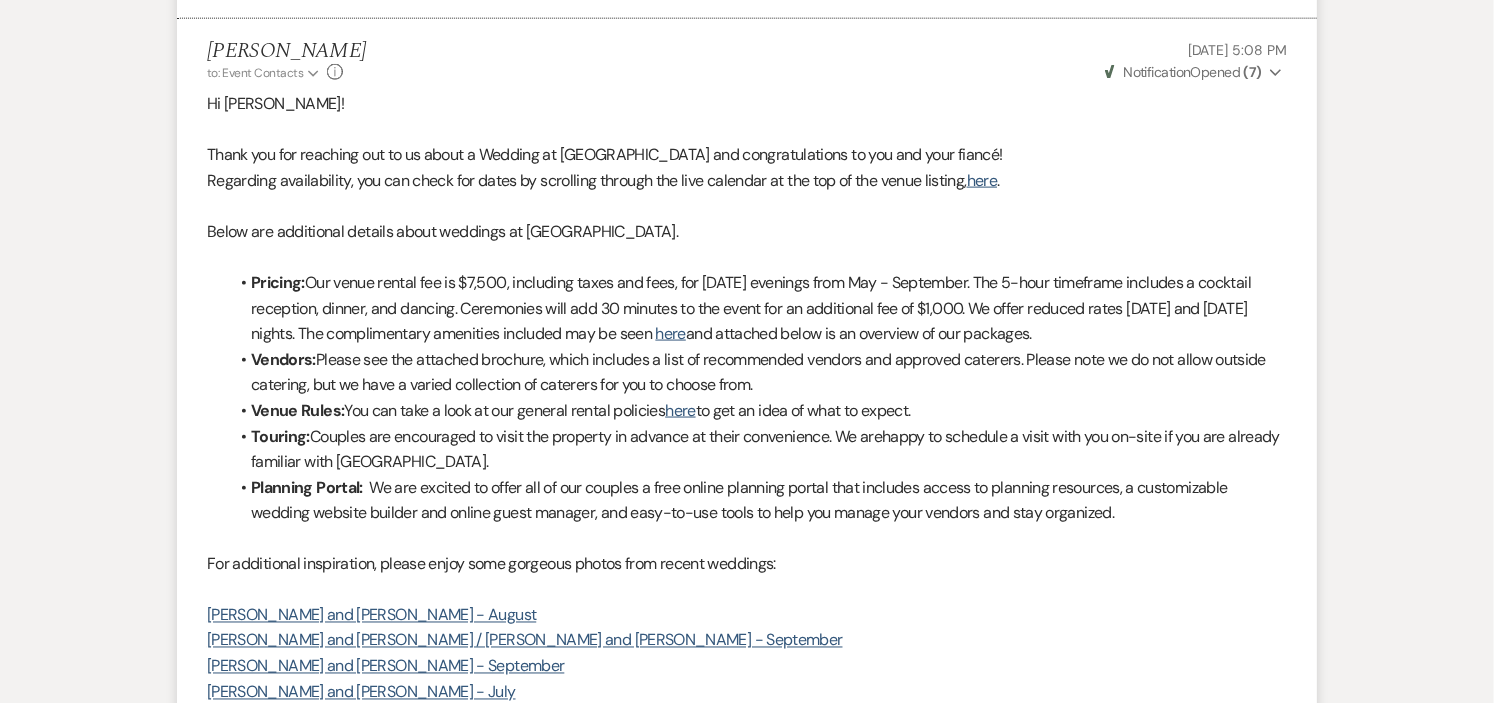 scroll, scrollTop: 0, scrollLeft: 0, axis: both 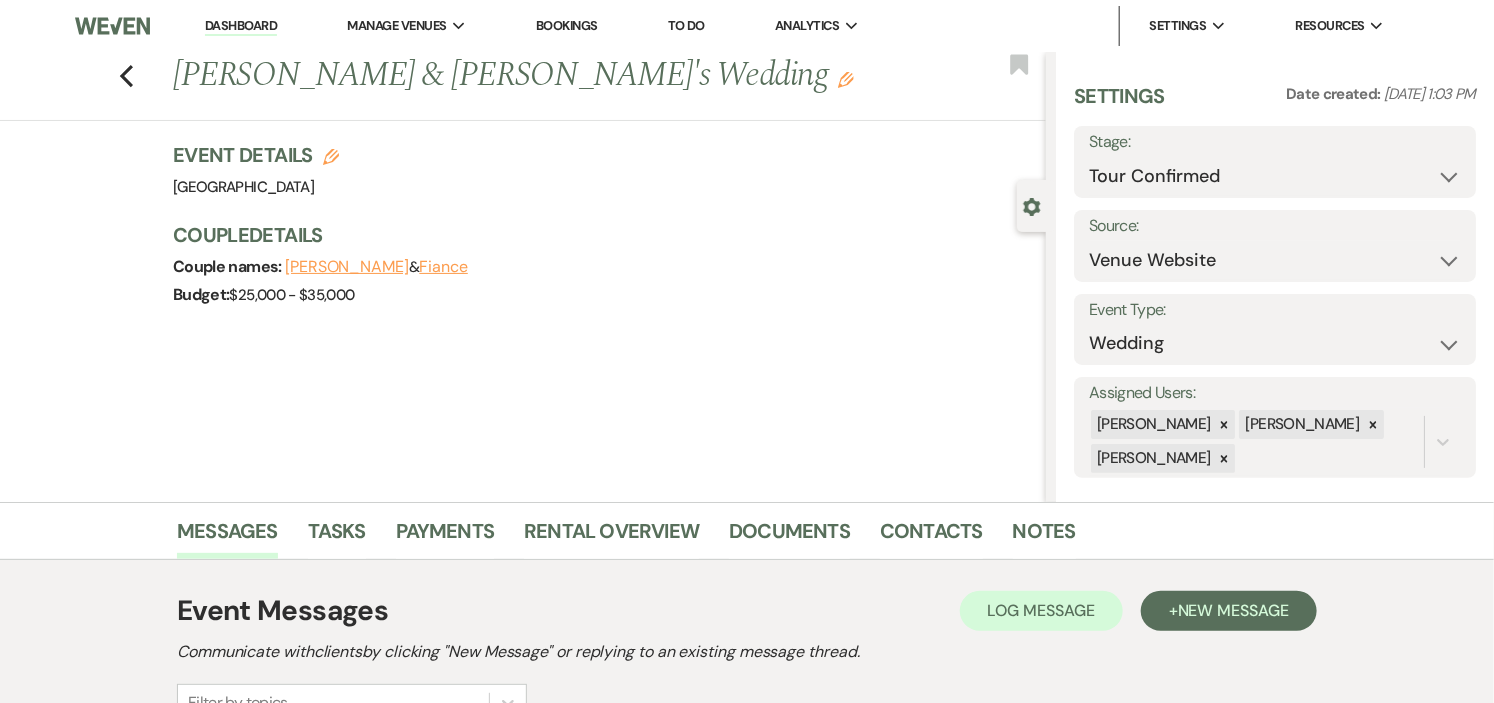 click on "Dashboard" at bounding box center [241, 26] 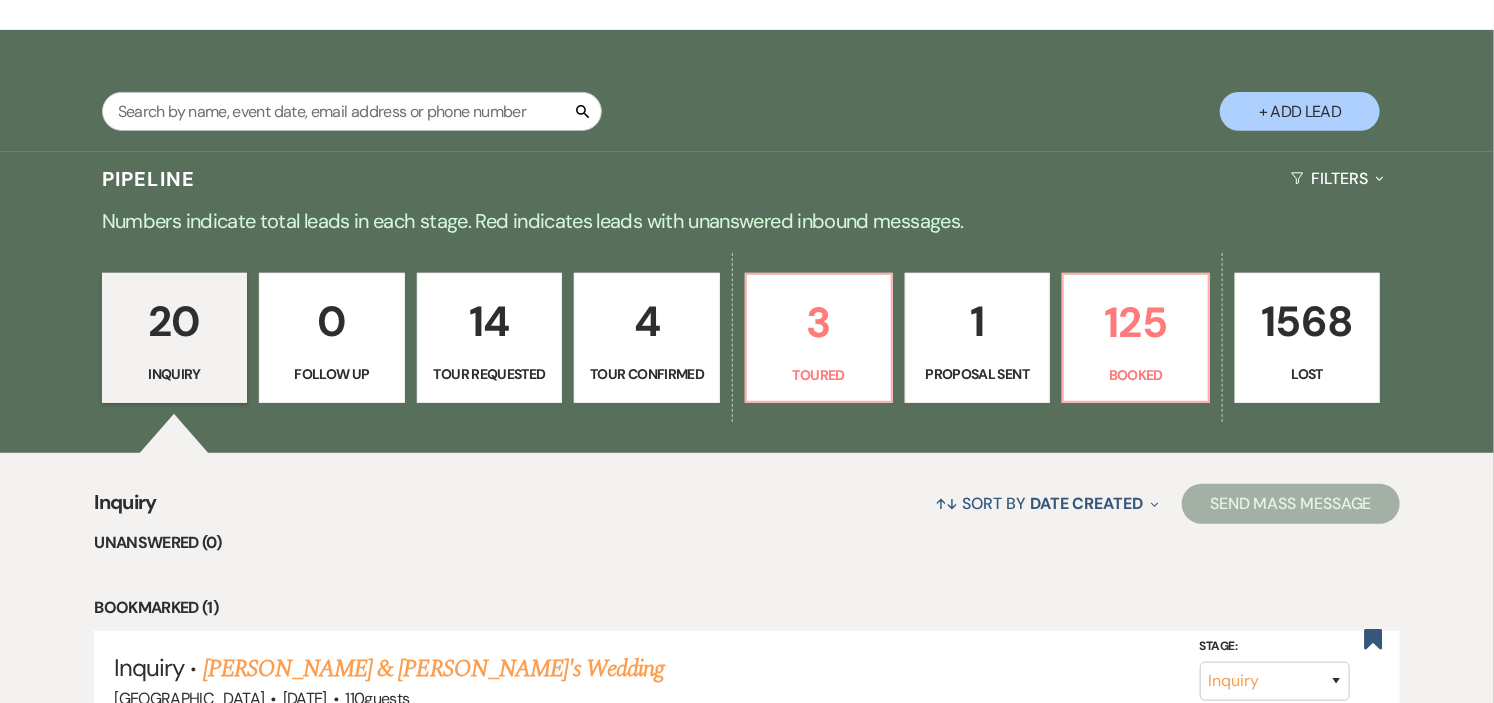 scroll, scrollTop: 333, scrollLeft: 0, axis: vertical 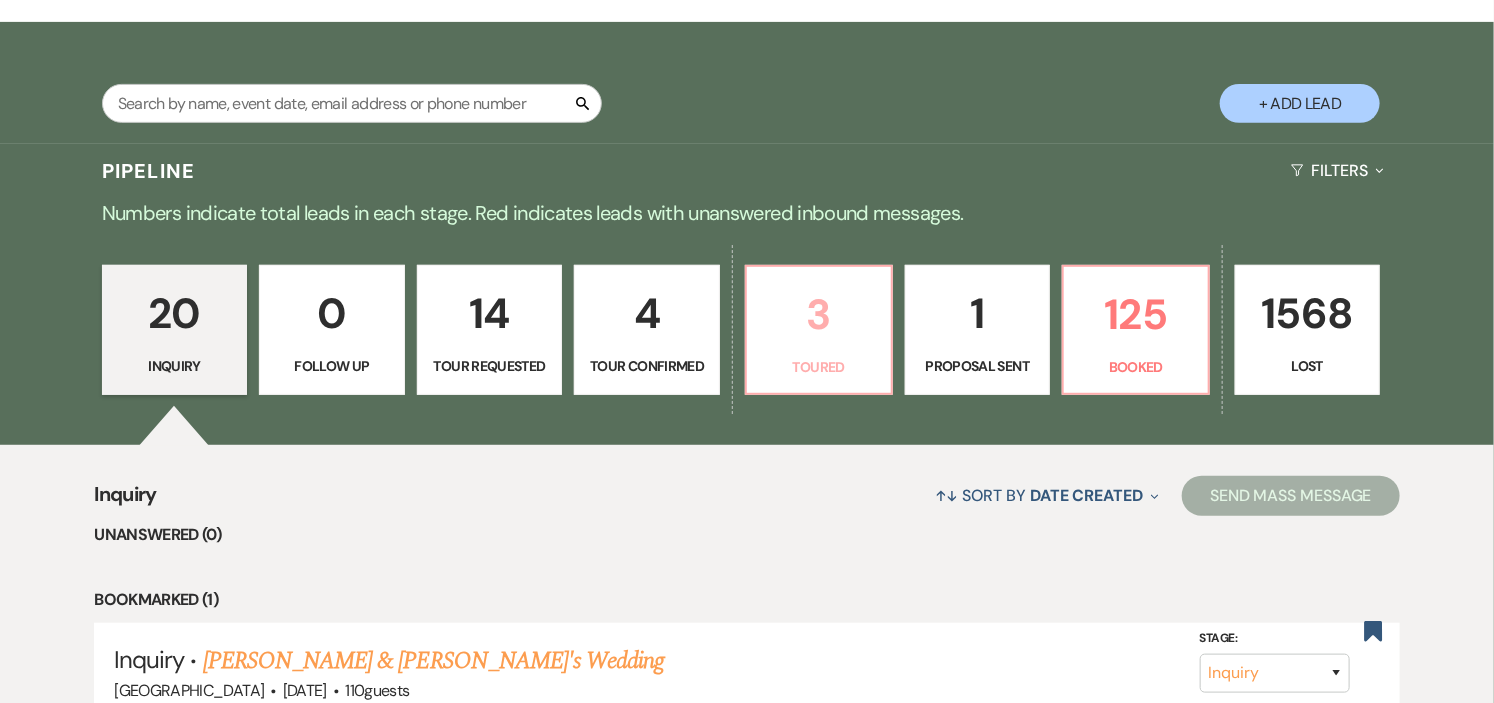 click on "3" at bounding box center (819, 314) 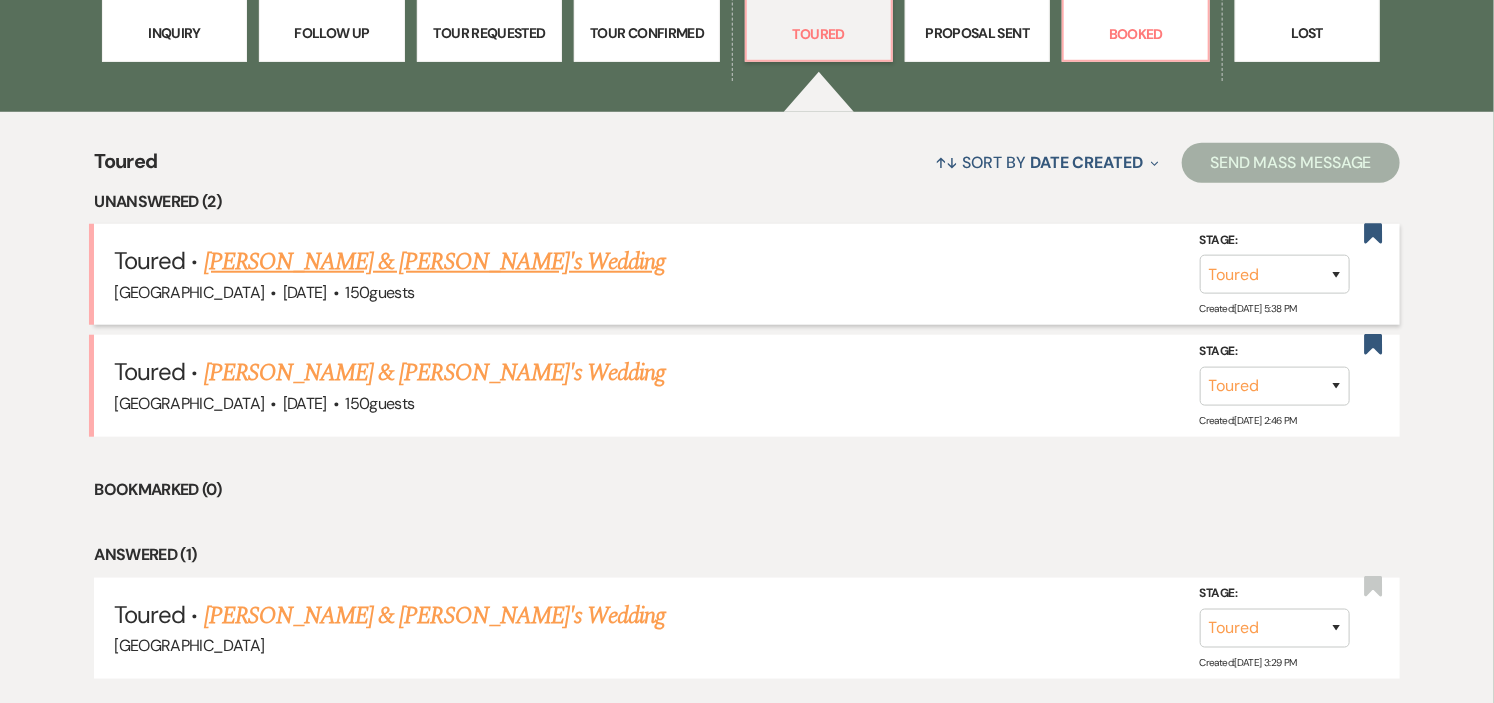 click on "[PERSON_NAME] & [PERSON_NAME]'s Wedding" at bounding box center [435, 262] 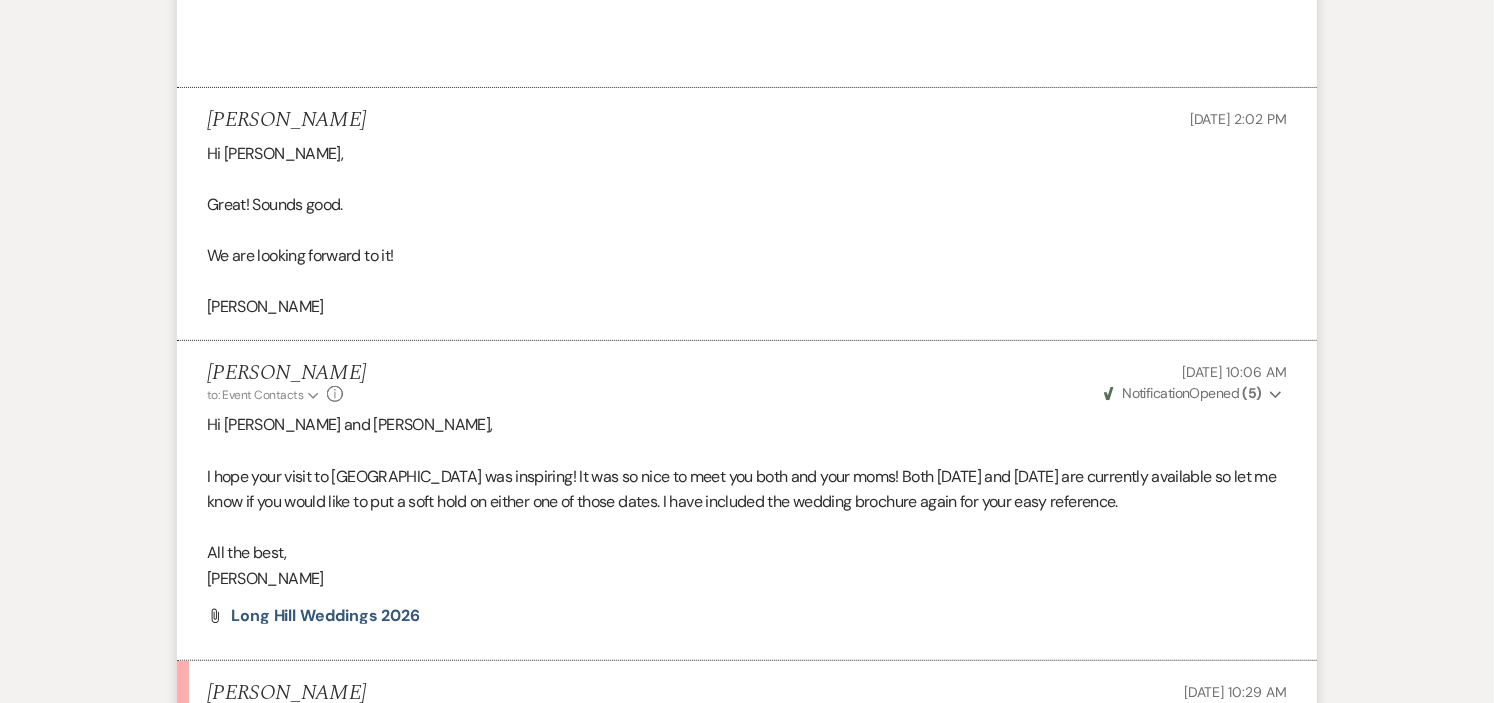 scroll, scrollTop: 3930, scrollLeft: 0, axis: vertical 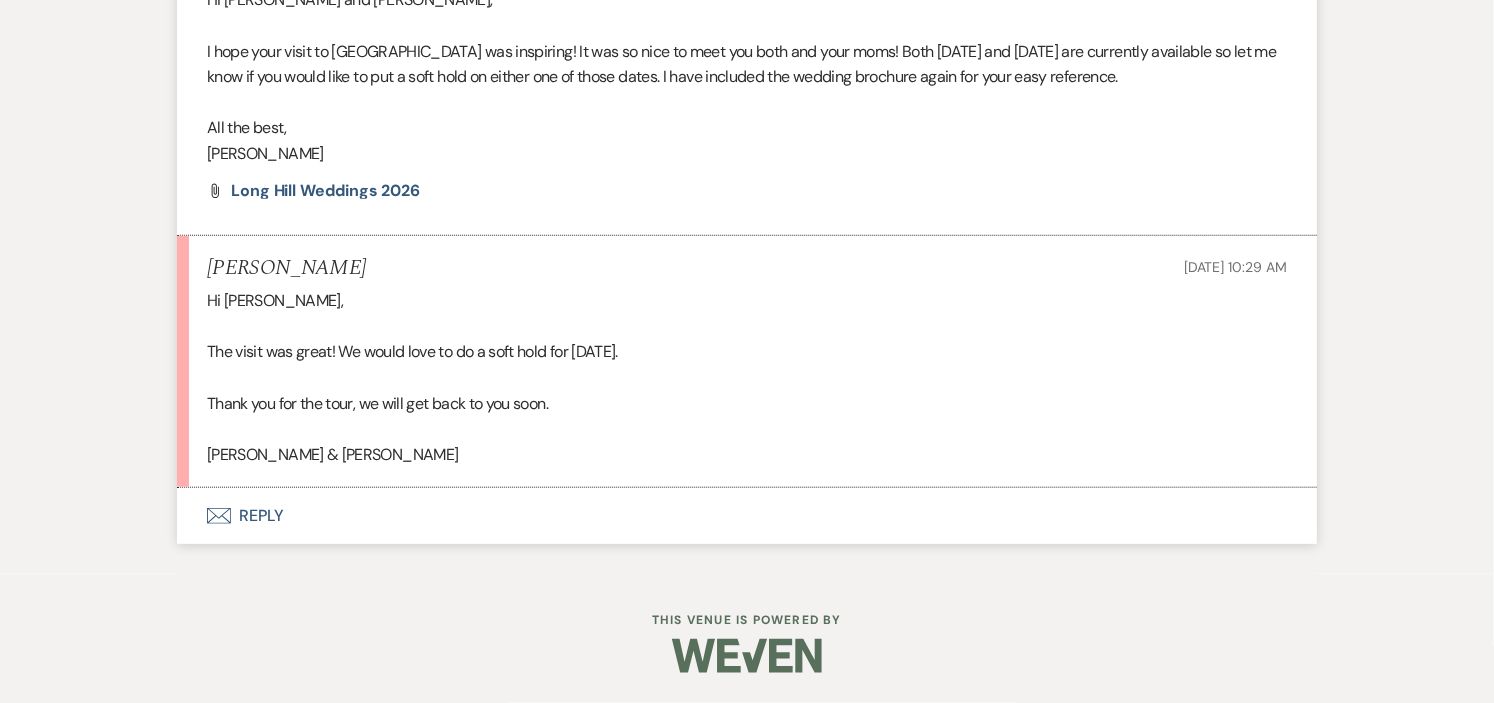 click on "Envelope Reply" at bounding box center (747, 516) 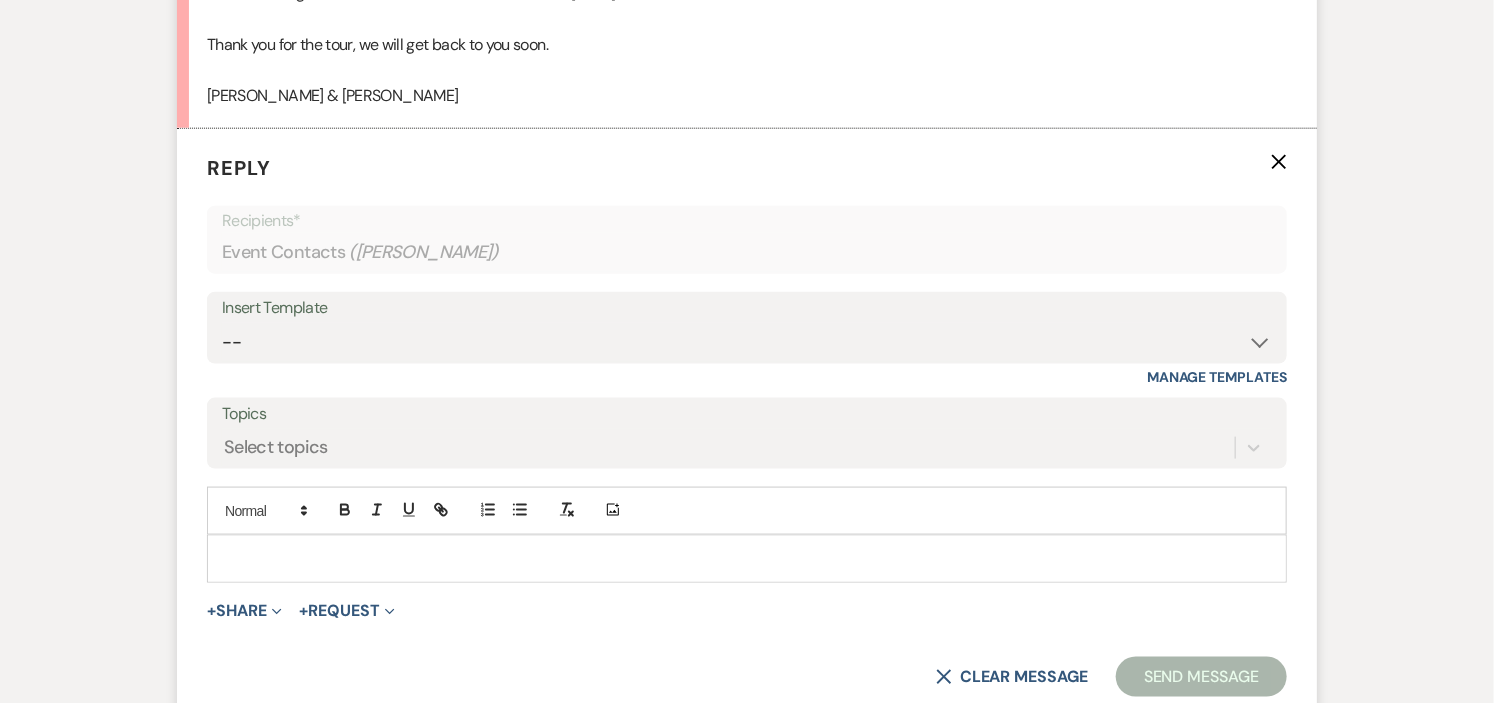scroll, scrollTop: 4363, scrollLeft: 0, axis: vertical 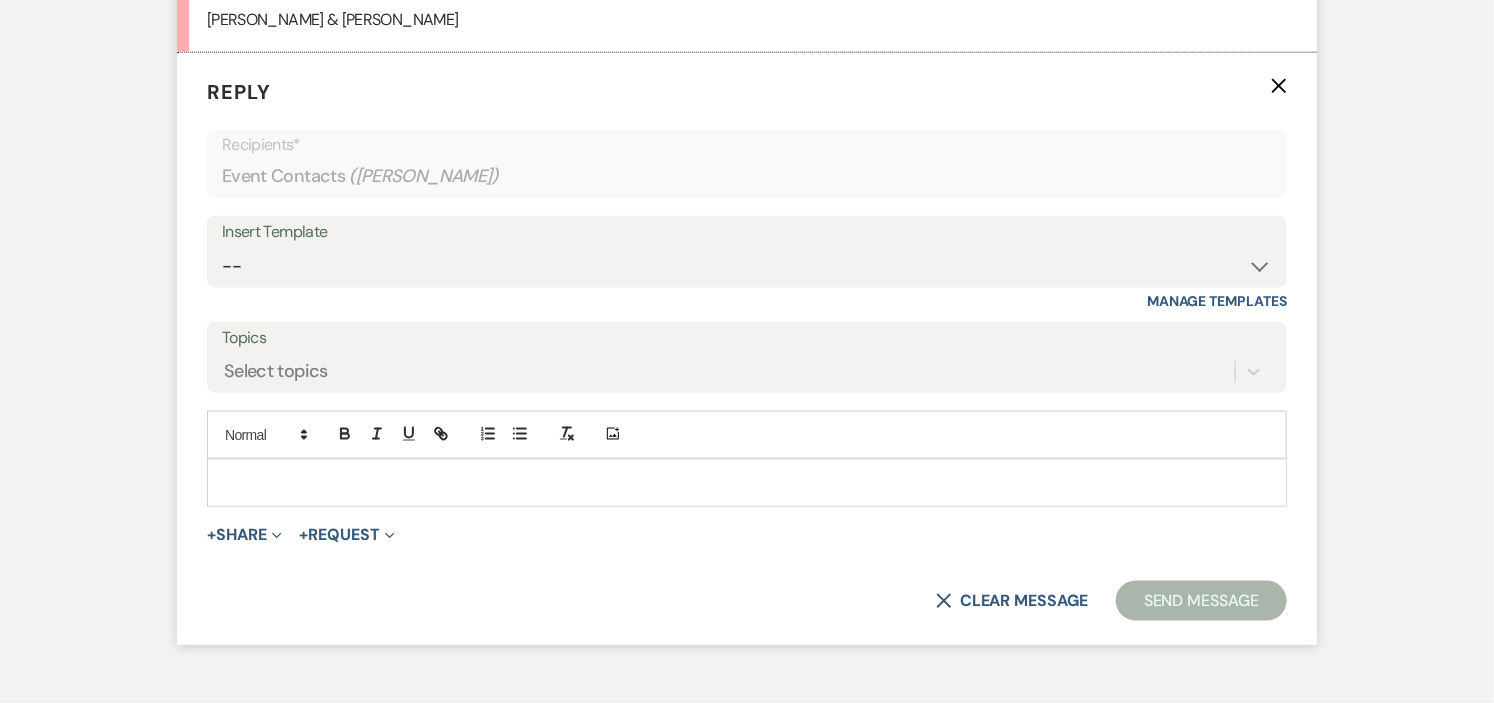 click at bounding box center (747, 483) 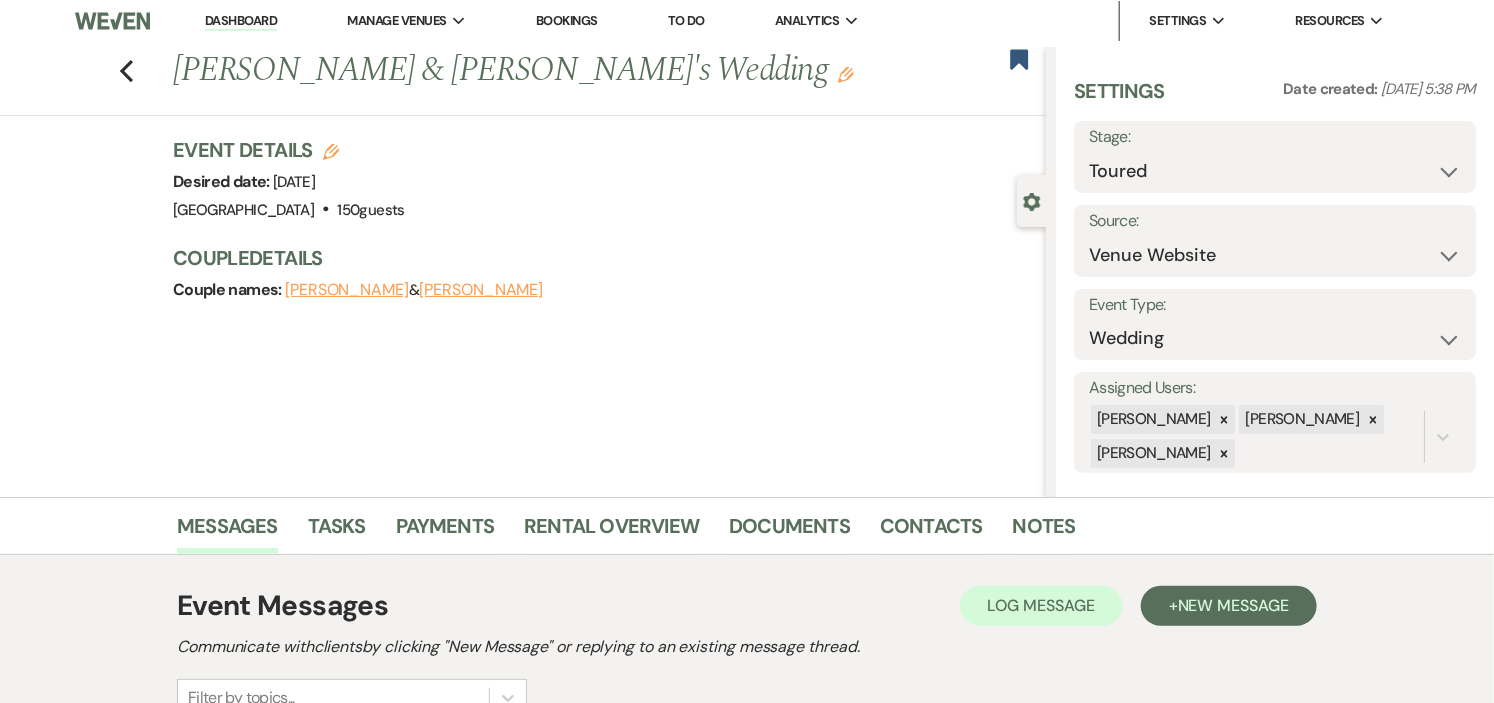 scroll, scrollTop: 0, scrollLeft: 0, axis: both 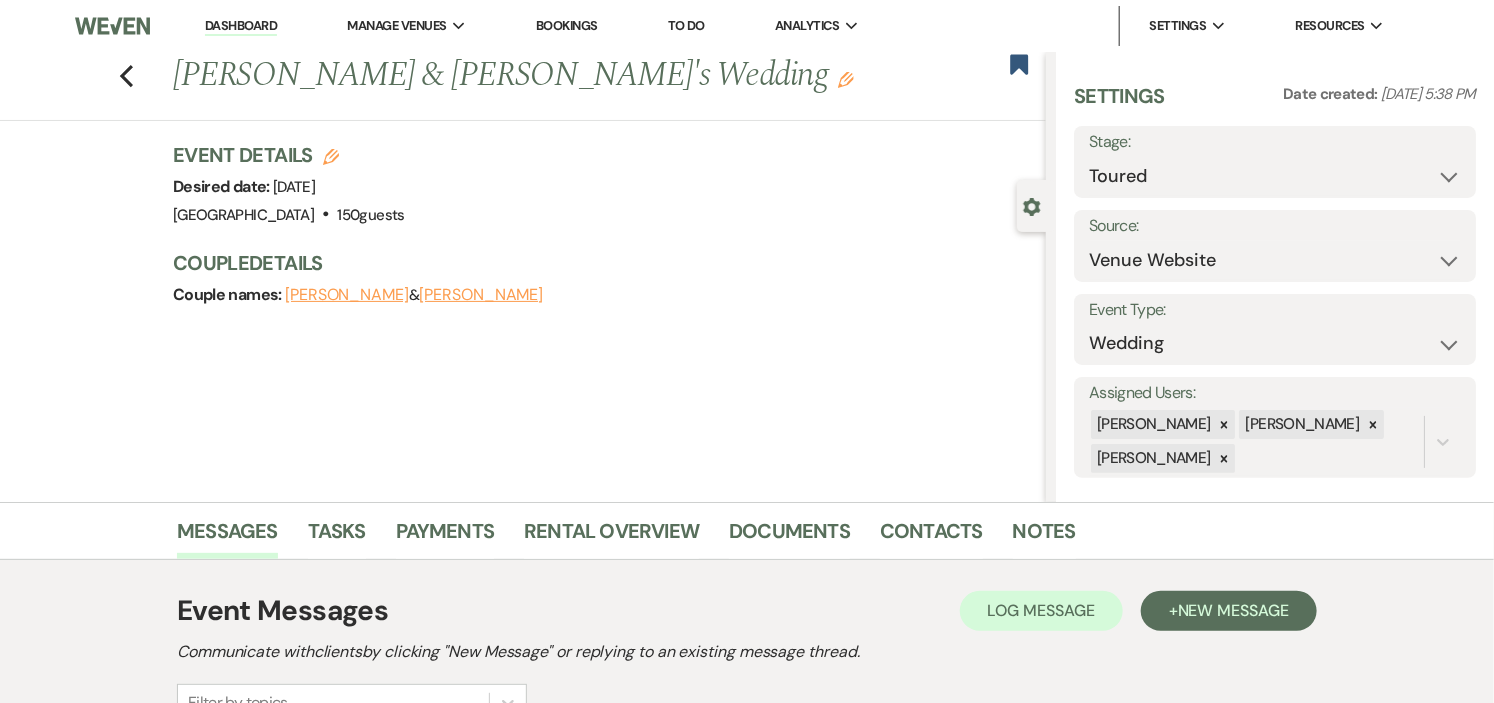 click 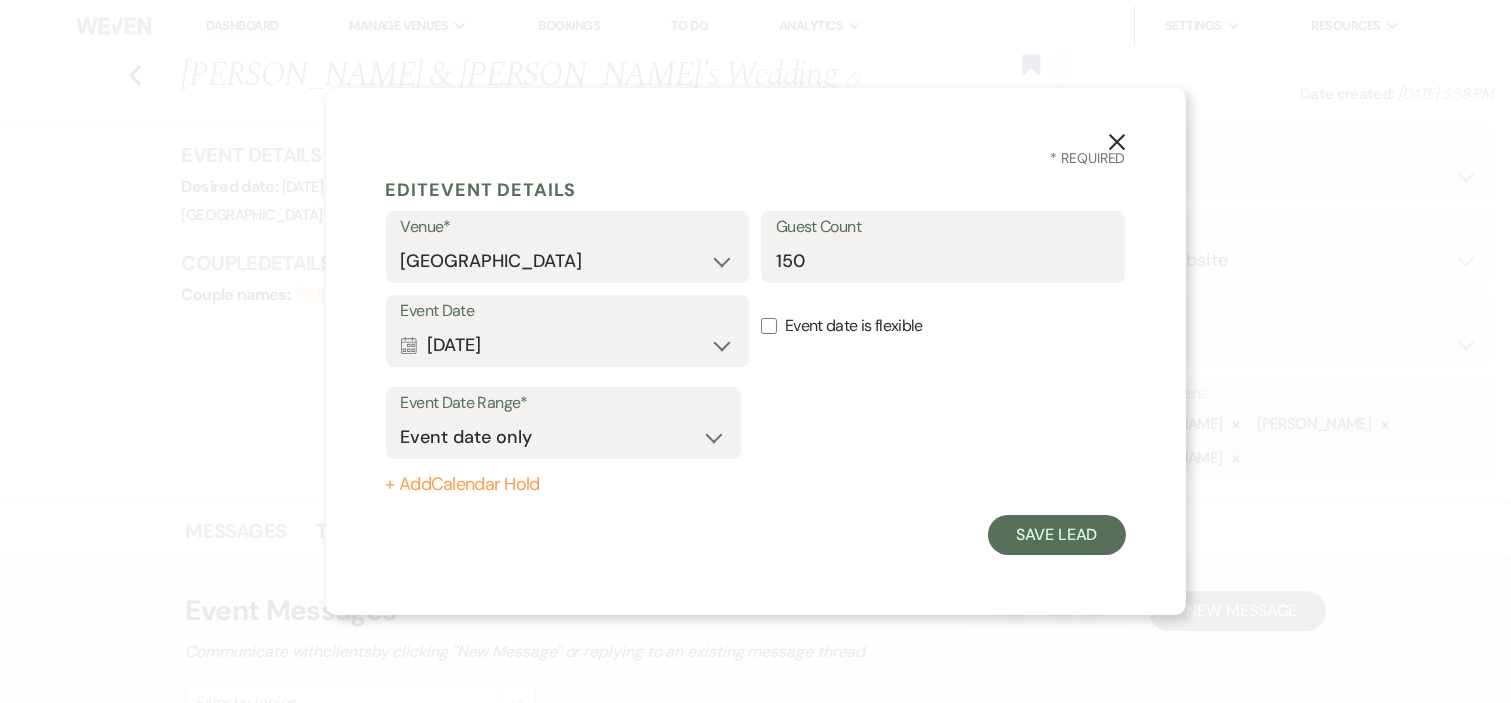 click on "+ Add  Calendar Hold" at bounding box center (563, 485) 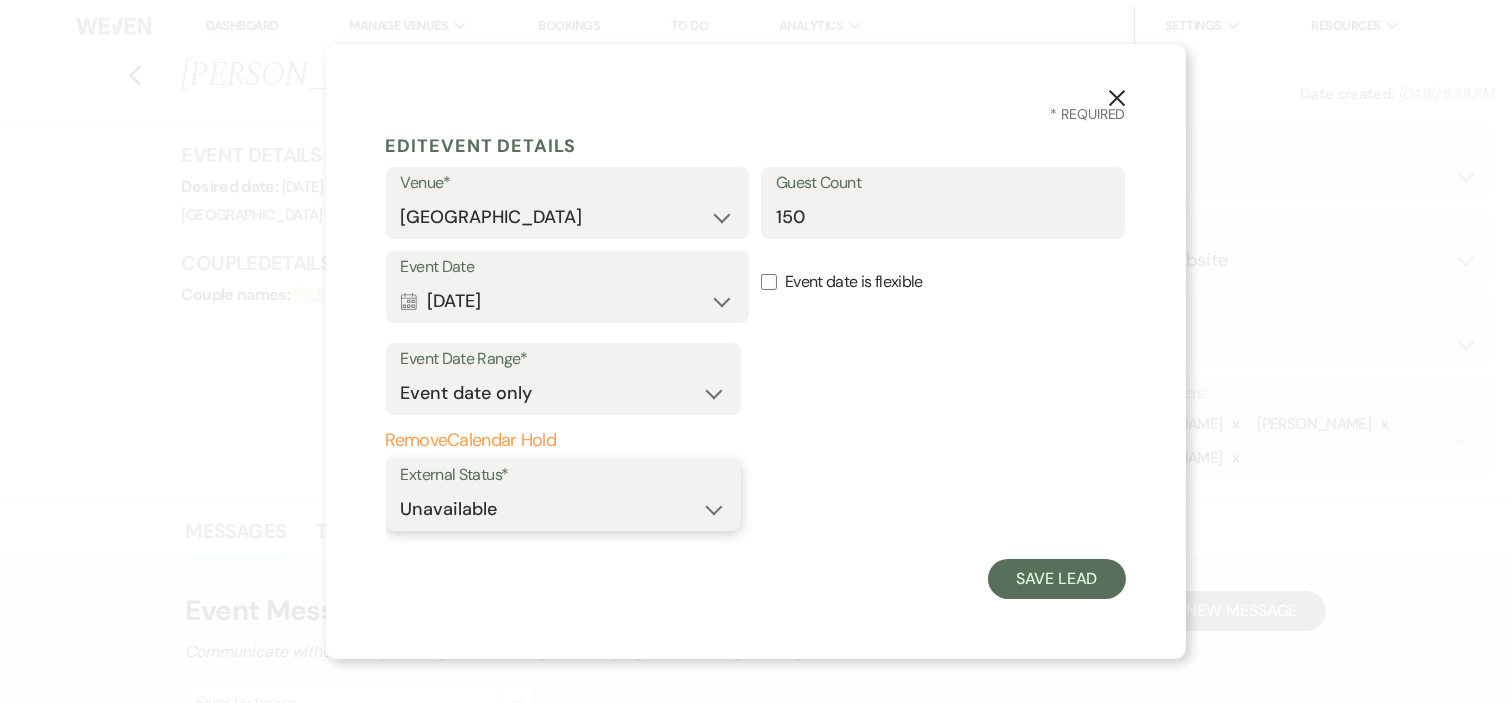 click on "Available Unavailable" at bounding box center [563, 509] 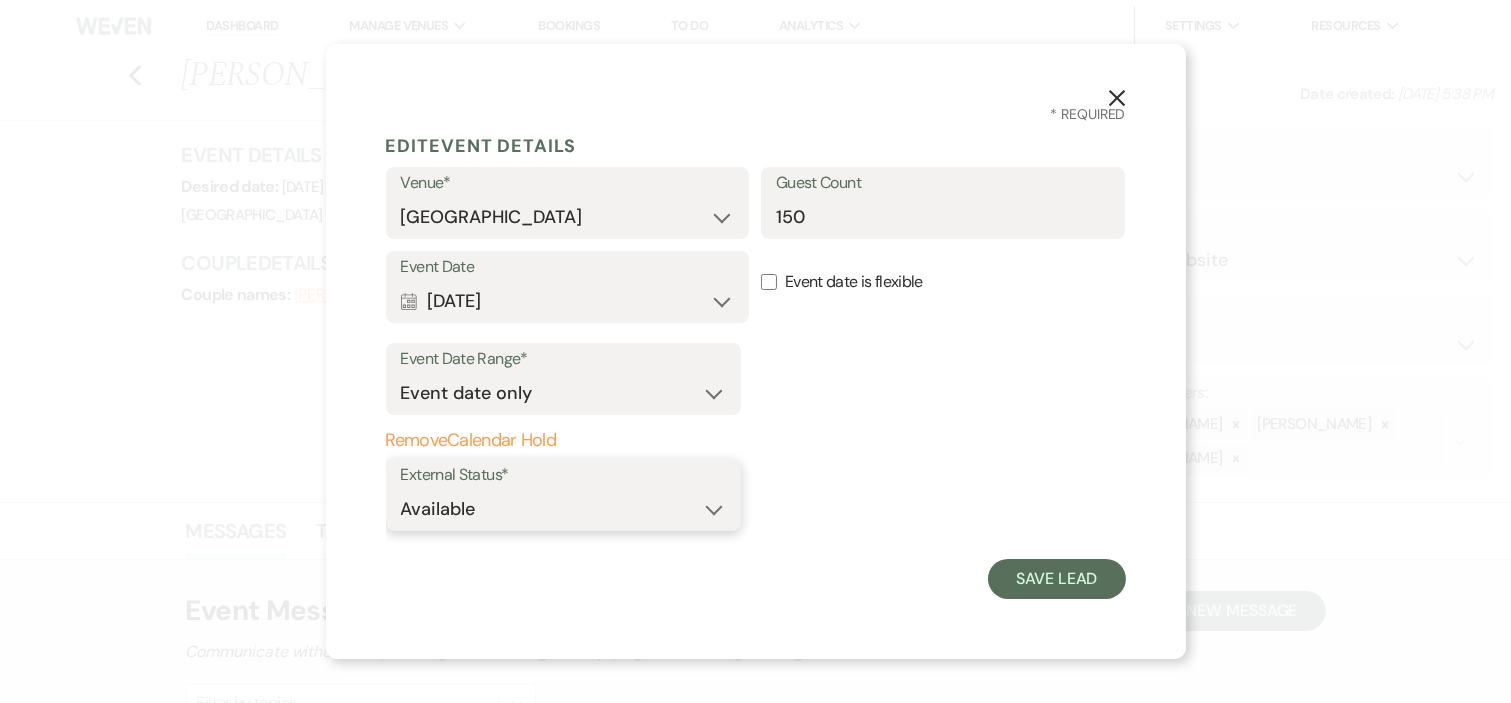 click on "Available Unavailable" at bounding box center [563, 509] 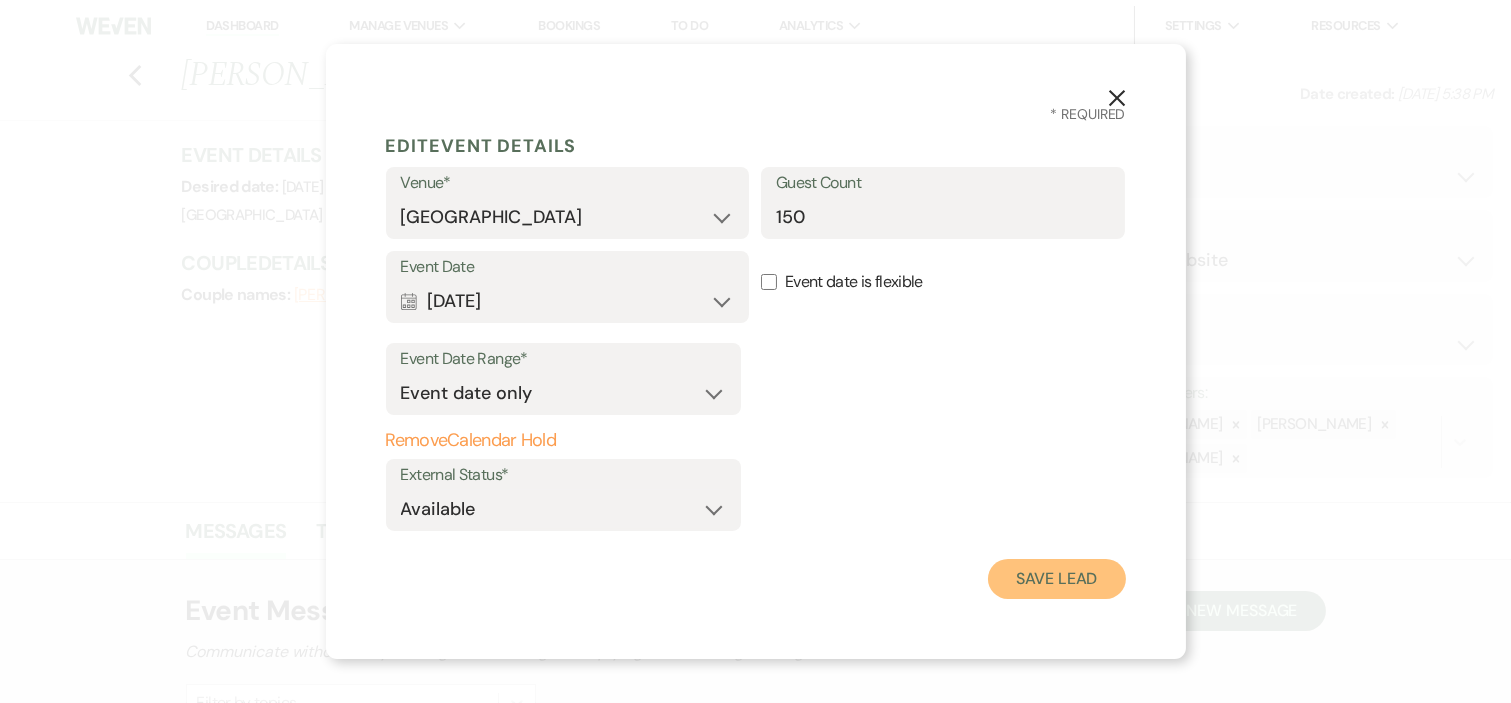 click on "Save Lead" at bounding box center [1056, 579] 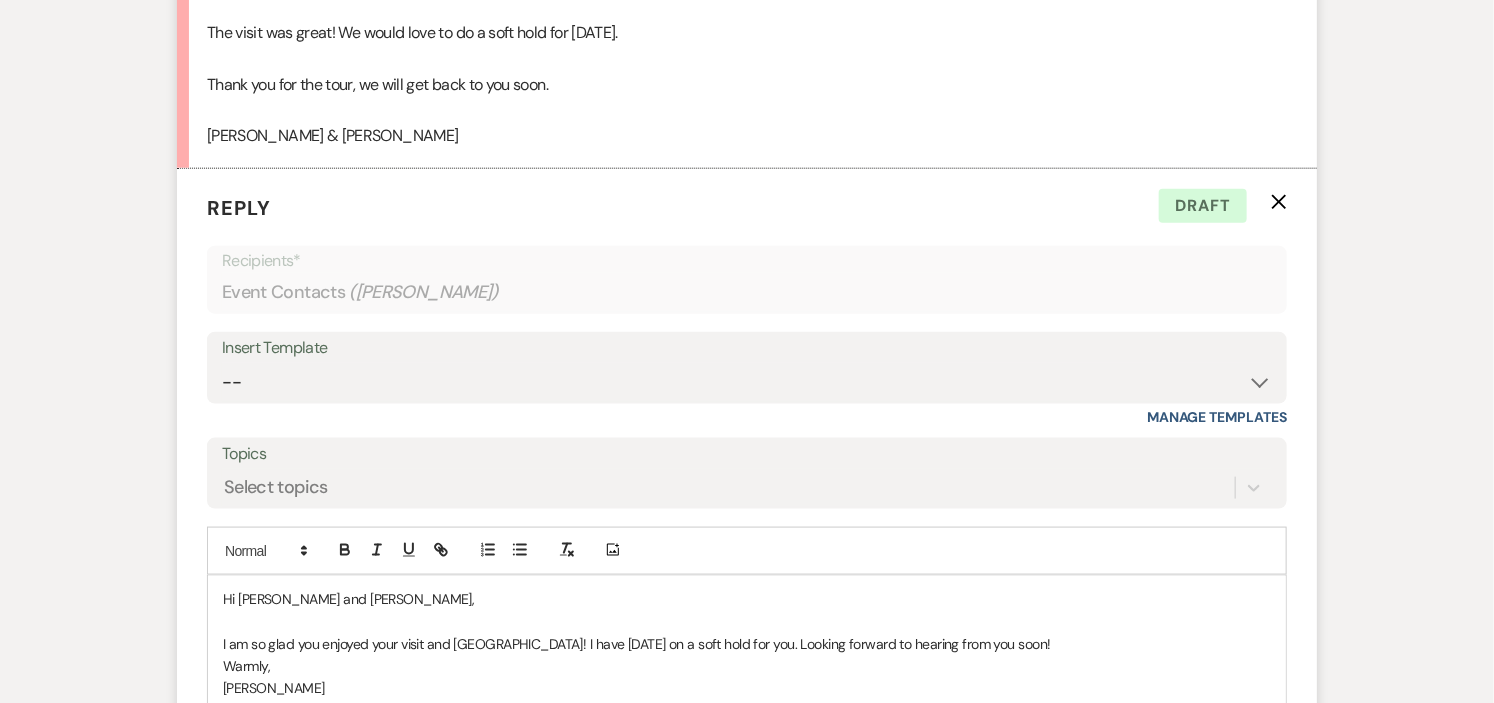 scroll, scrollTop: 4555, scrollLeft: 0, axis: vertical 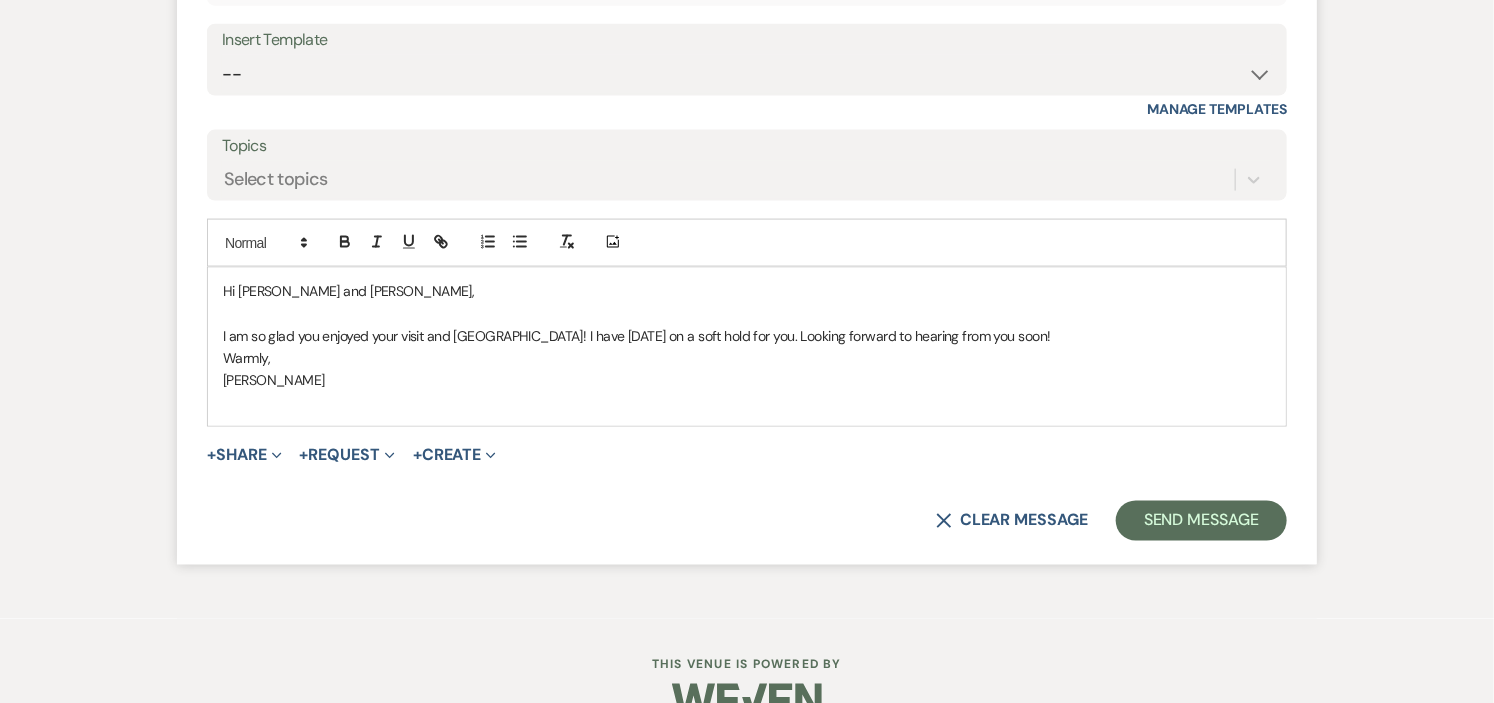 click on "I am so glad you enjoyed your visit and [GEOGRAPHIC_DATA]! I have [DATE] on a soft hold for you. Looking forward to hearing from you soon!" at bounding box center (747, 336) 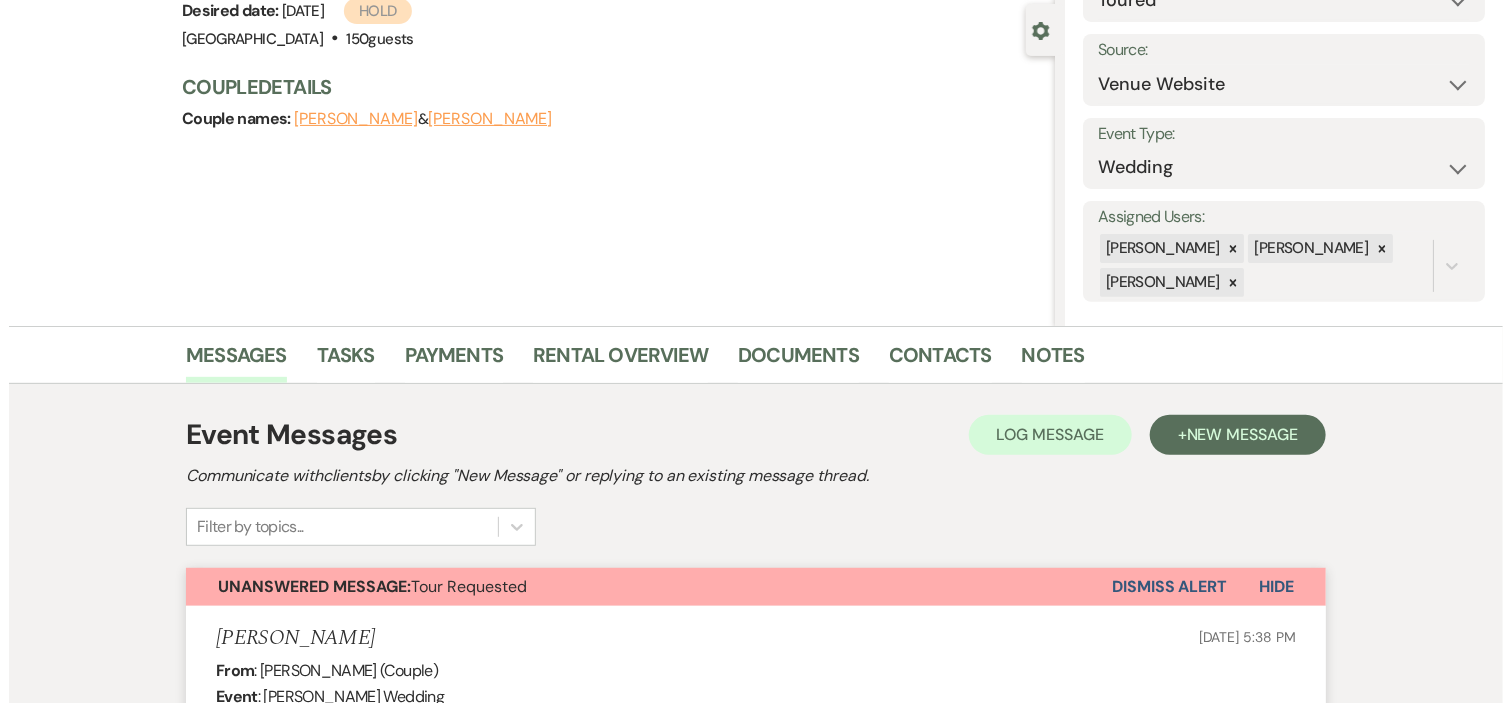 scroll, scrollTop: 0, scrollLeft: 0, axis: both 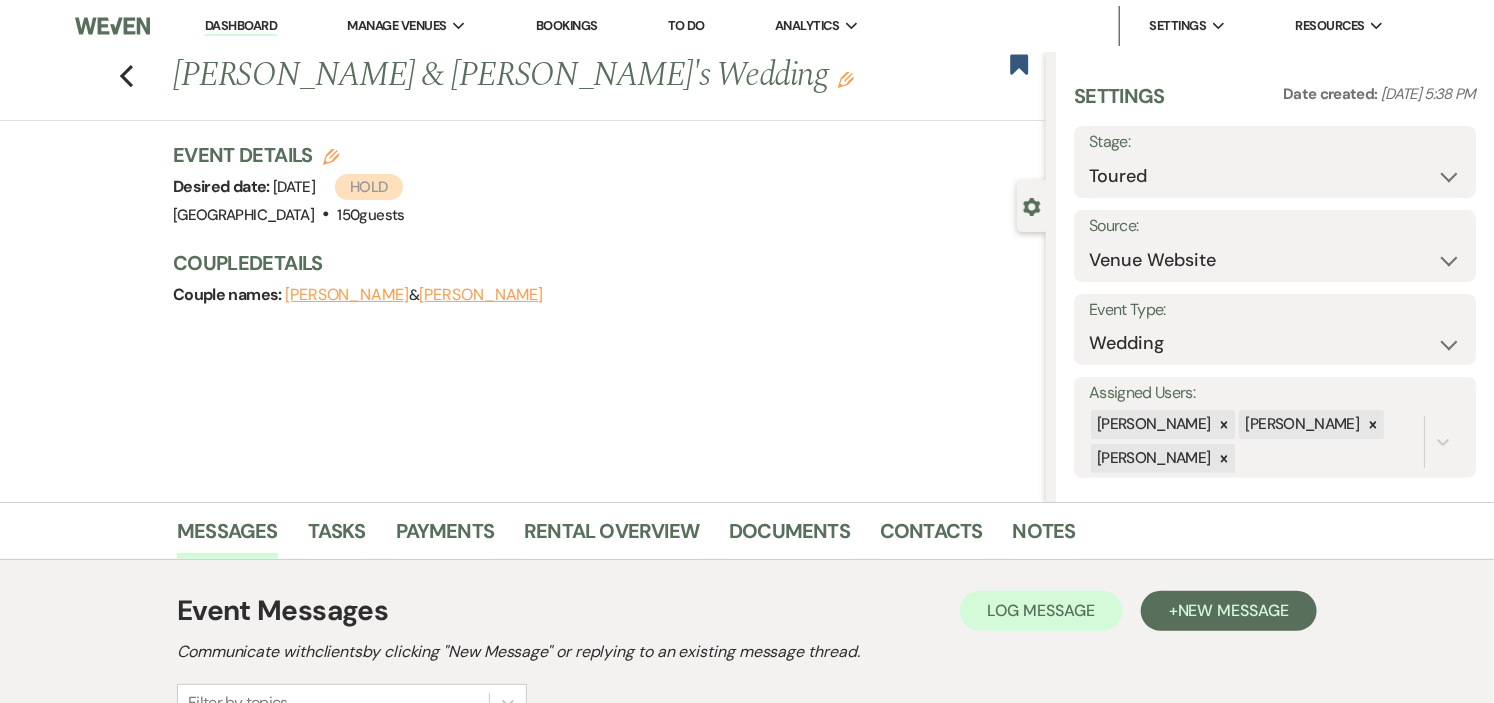 click on "Hold" at bounding box center [368, 187] 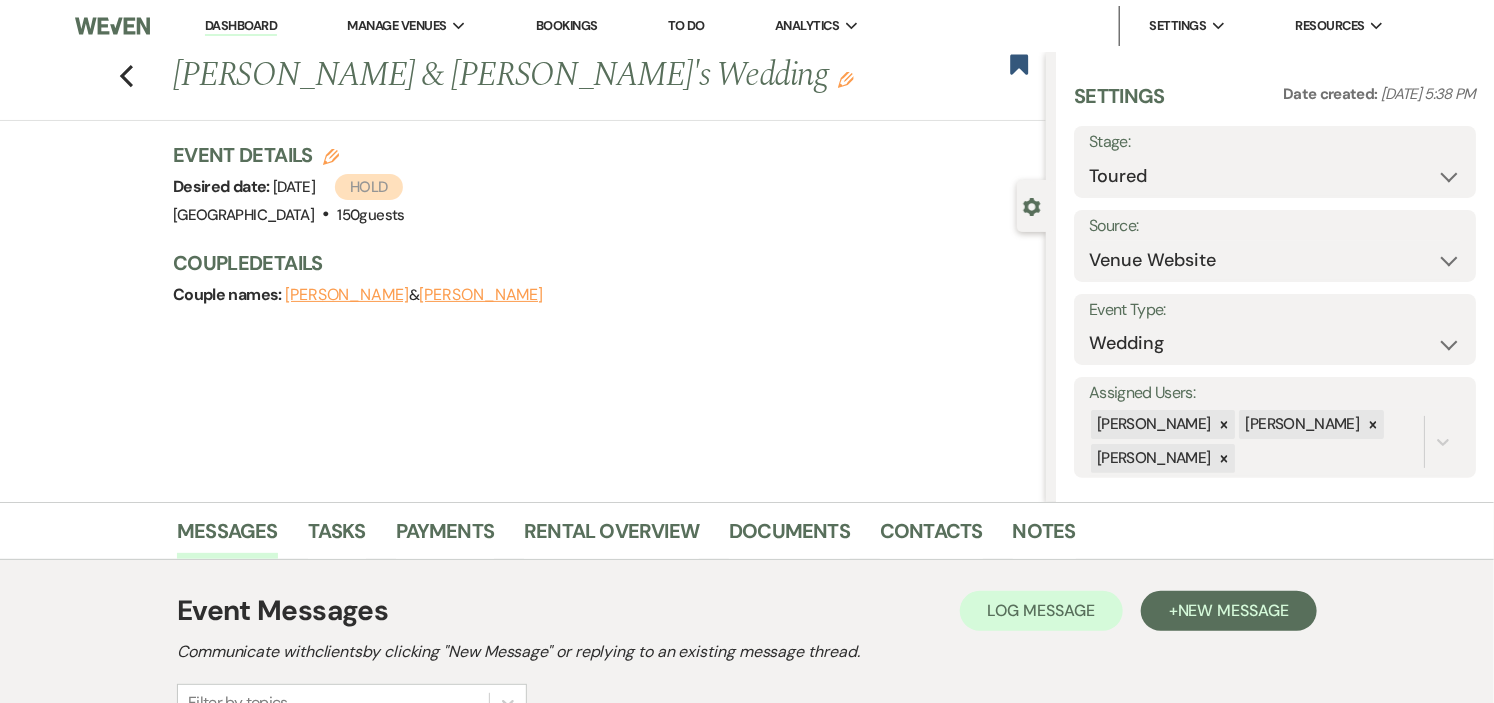 click on "Edit" 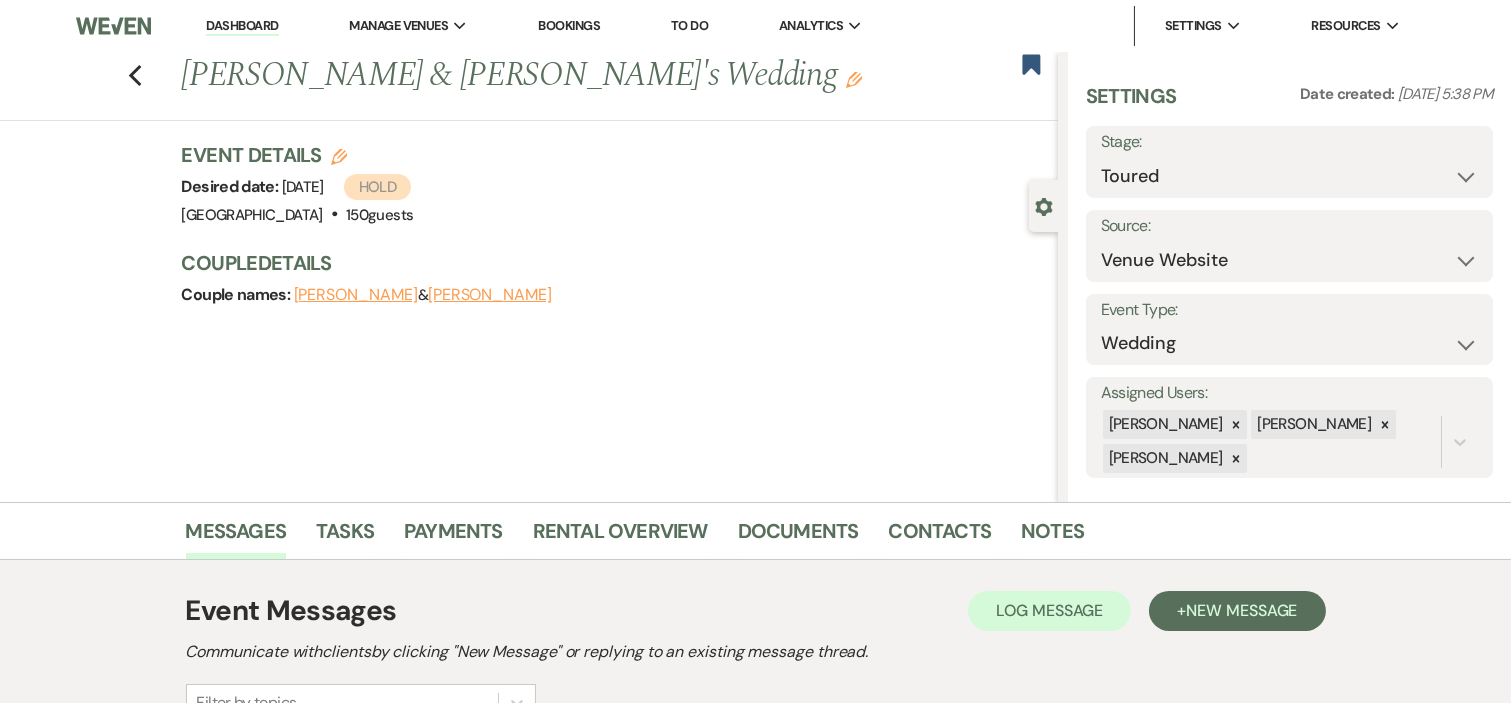 select on "441" 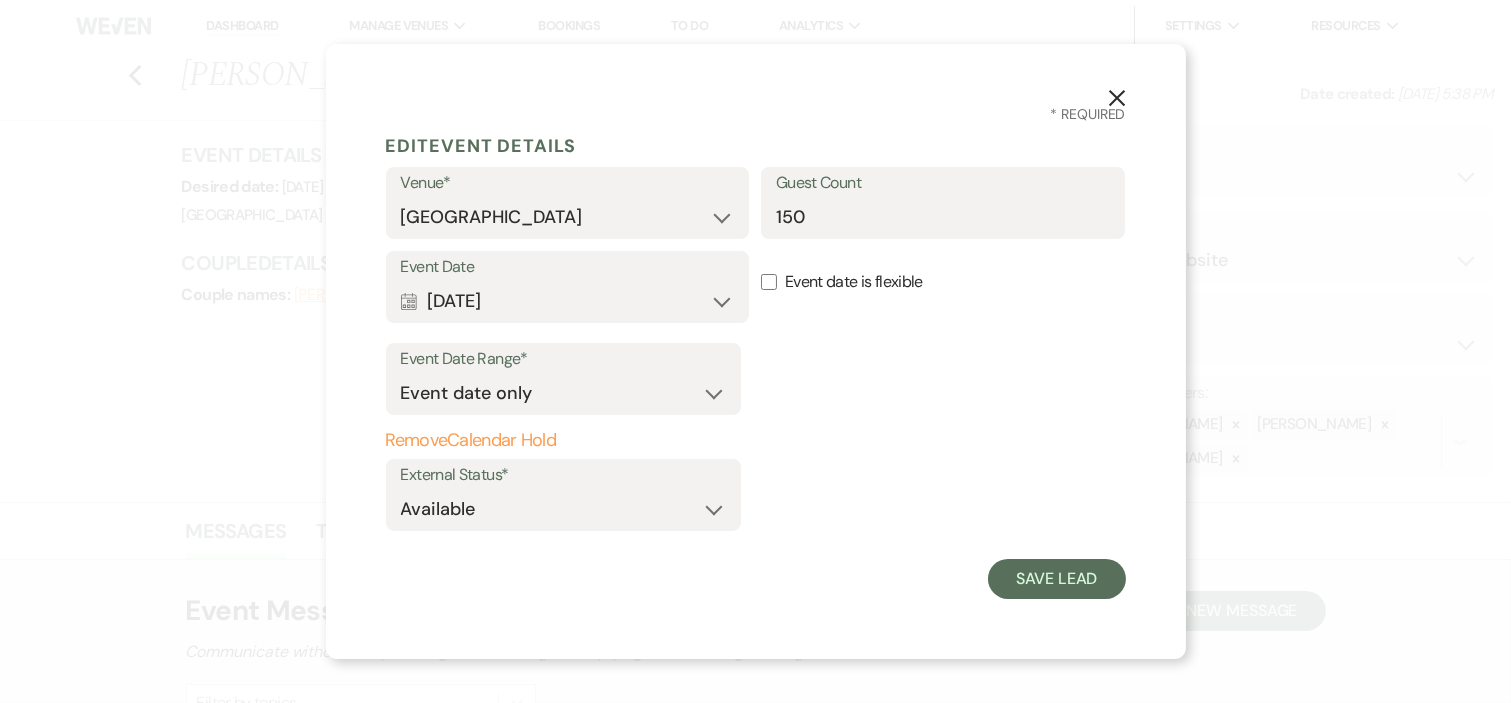 click on "Remove  Calendar Hold" at bounding box center (563, 441) 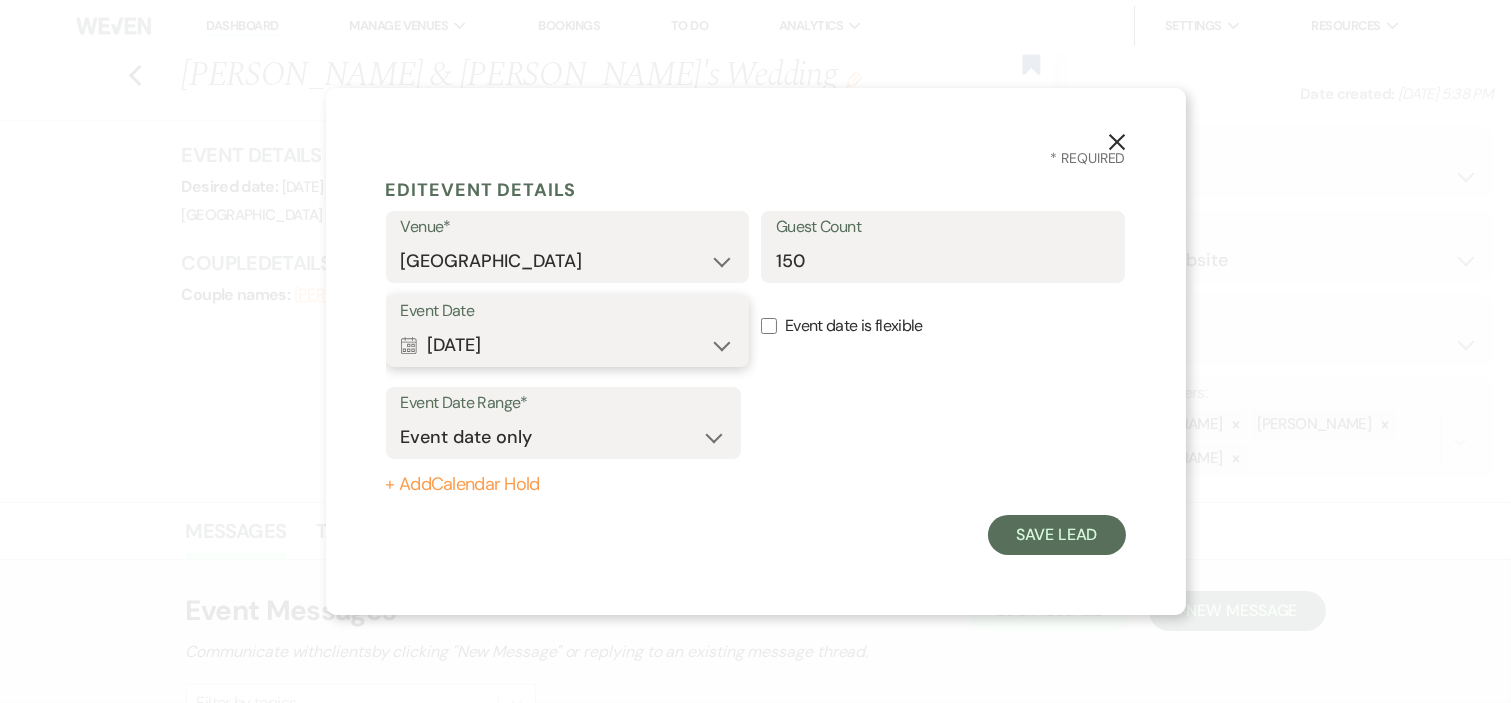 click on "Calendar [DATE] Expand" at bounding box center [568, 345] 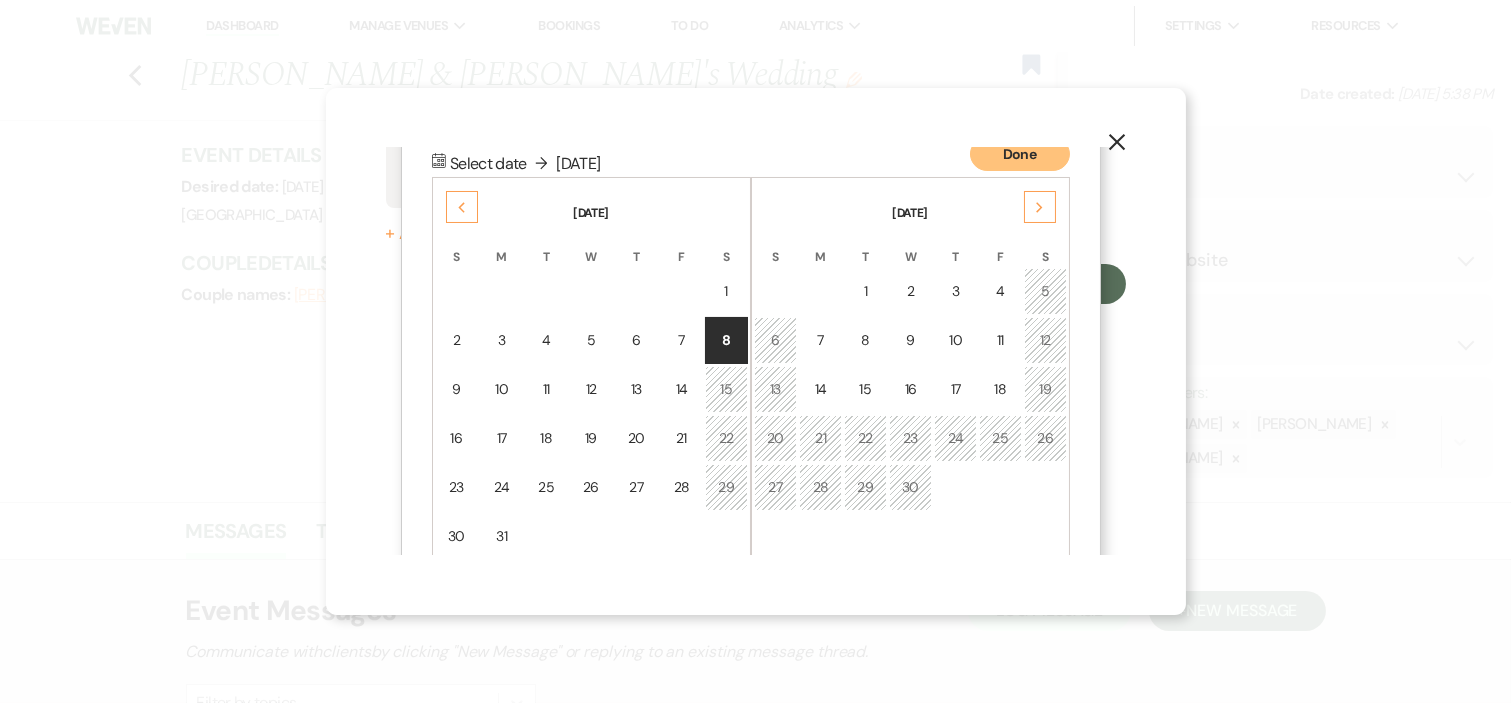 scroll, scrollTop: 253, scrollLeft: 0, axis: vertical 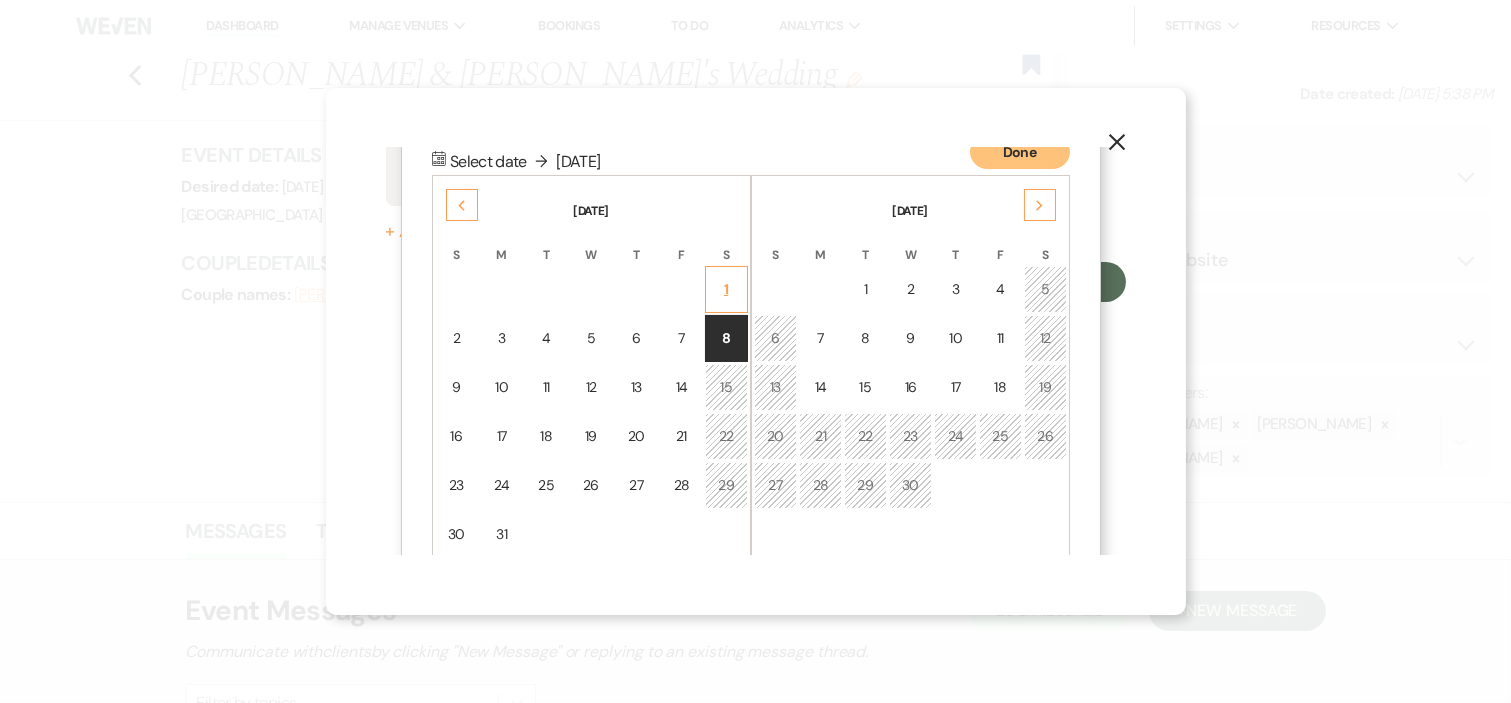 click on "1" at bounding box center [726, 289] 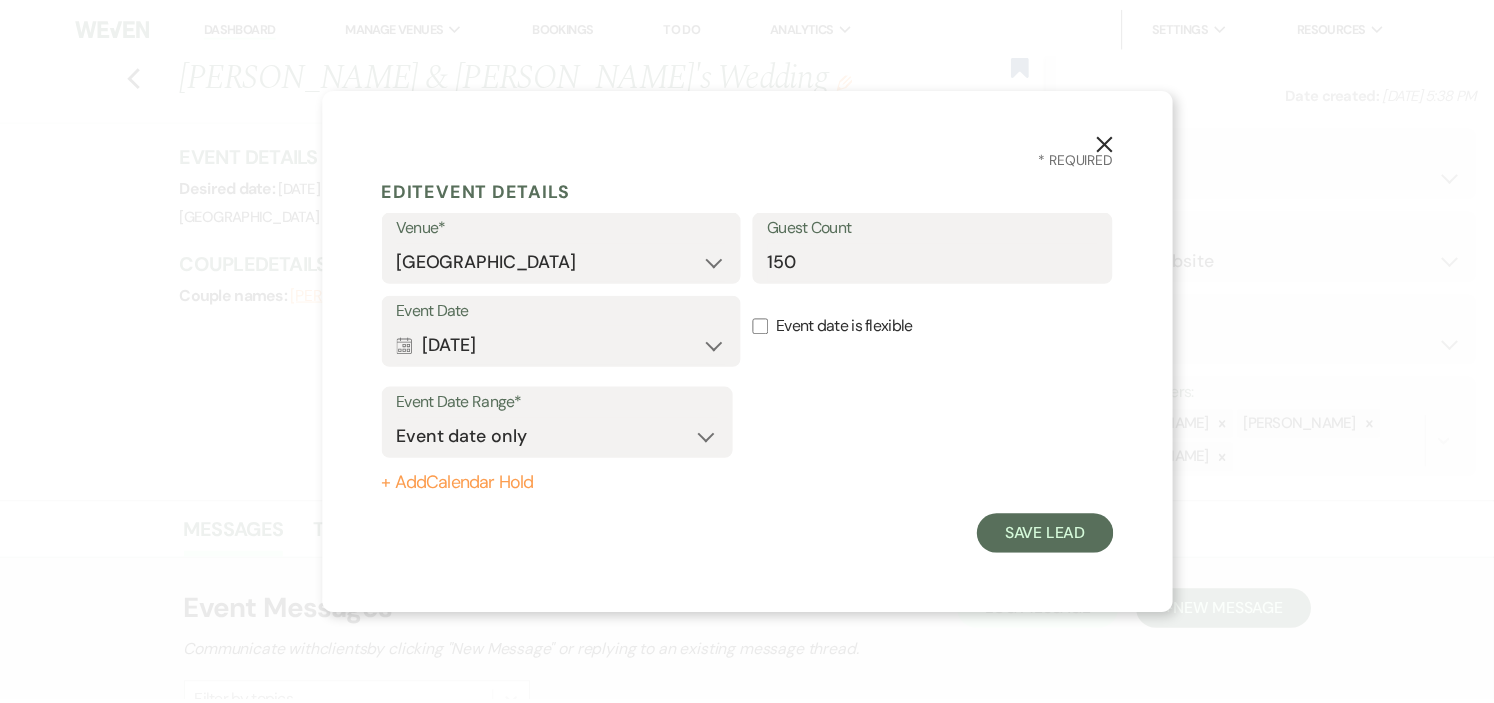 scroll, scrollTop: 0, scrollLeft: 0, axis: both 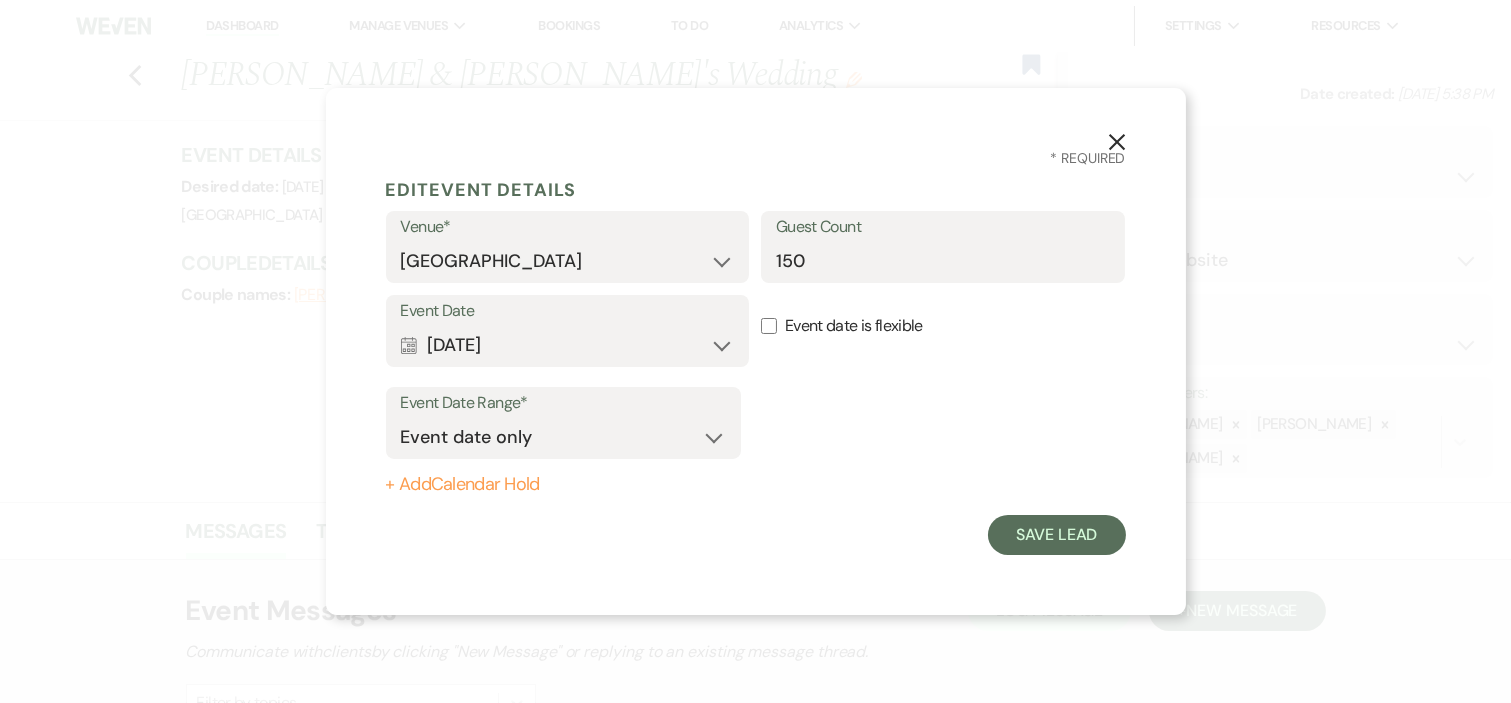 click on "+ Add  Calendar Hold" at bounding box center [563, 485] 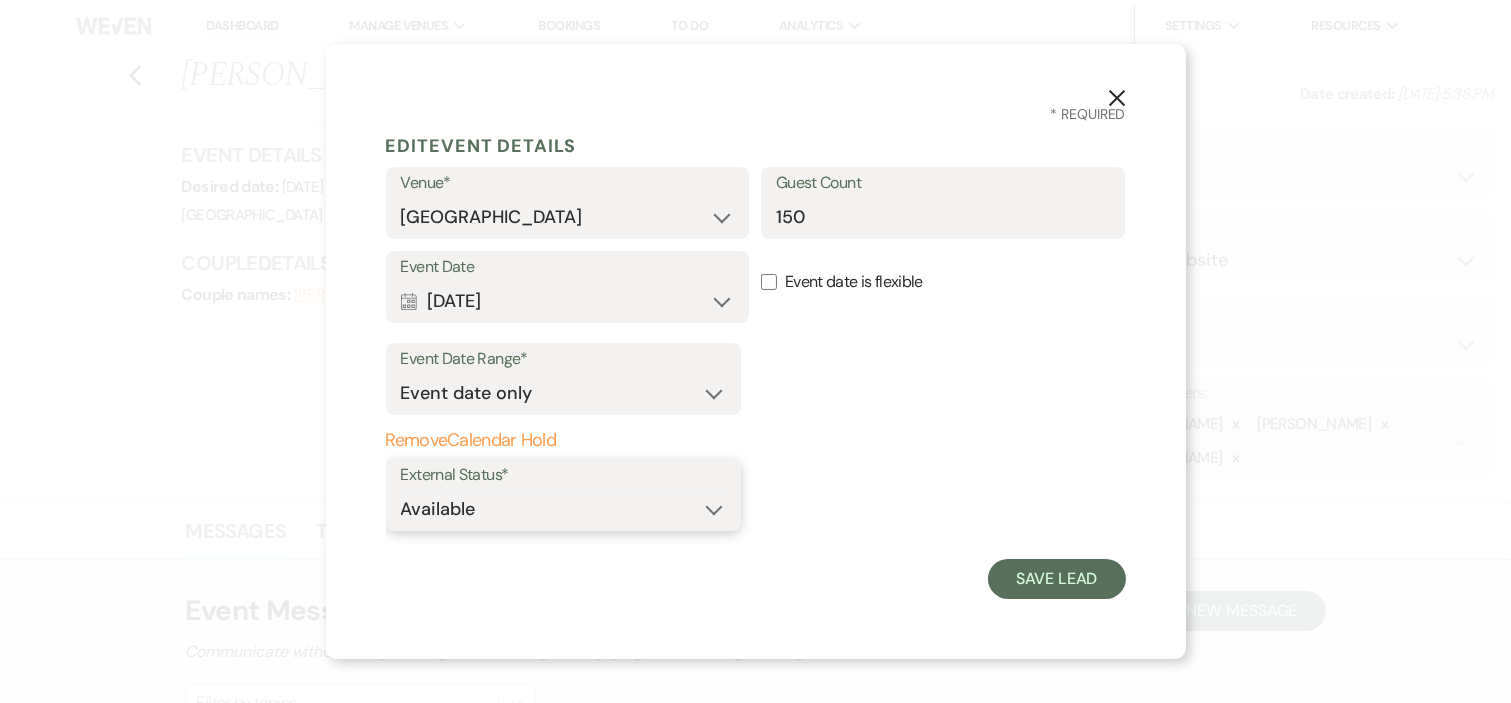click on "Available Unavailable" at bounding box center [563, 509] 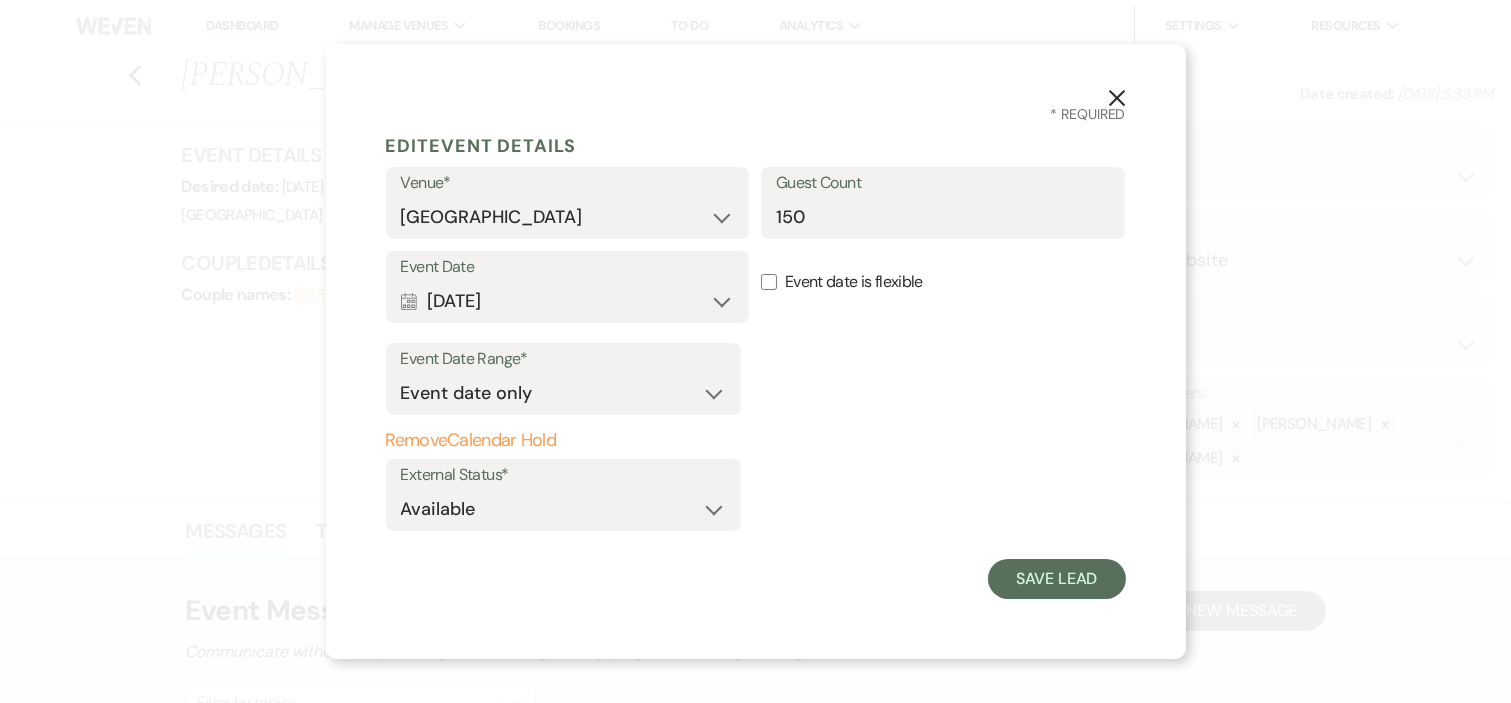 click on "External Status* Available Unavailable" at bounding box center [756, 499] 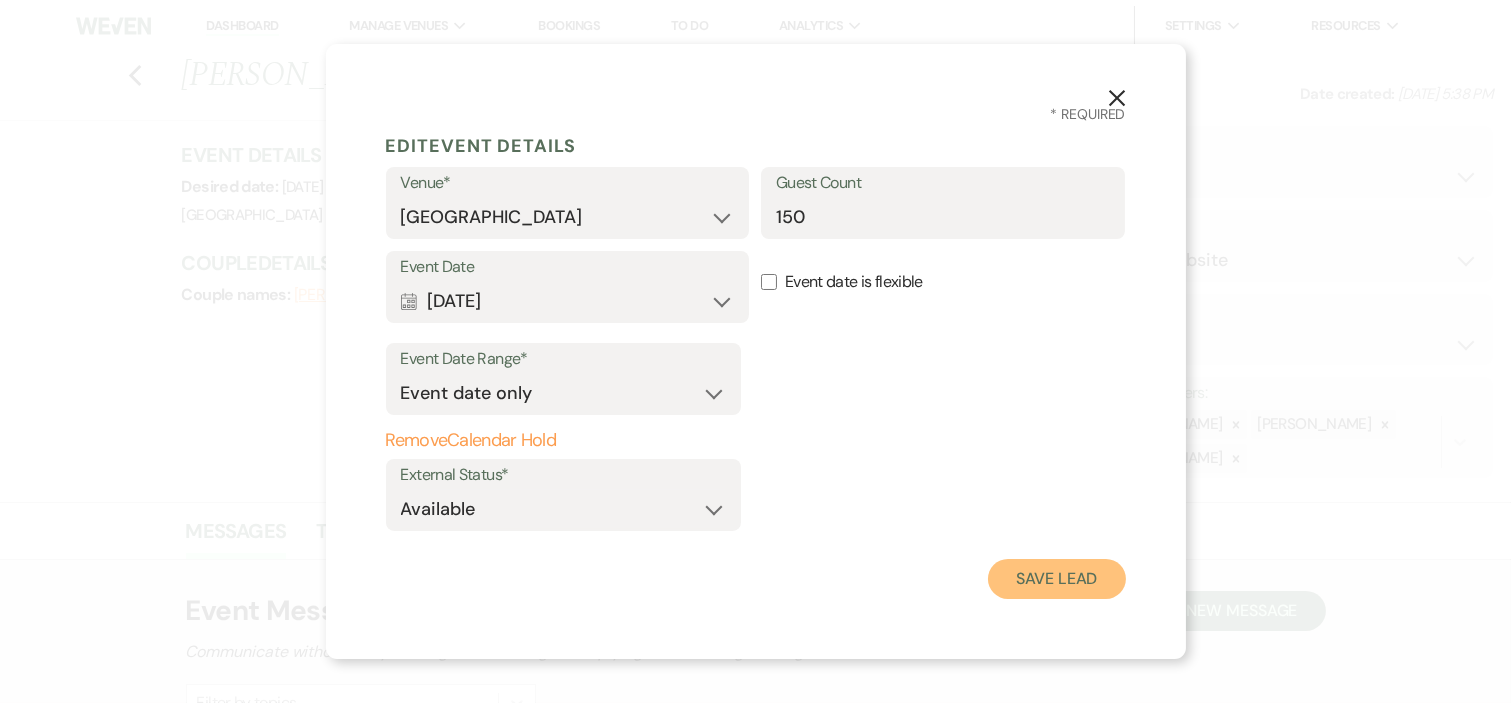 click on "Save Lead" at bounding box center (1056, 579) 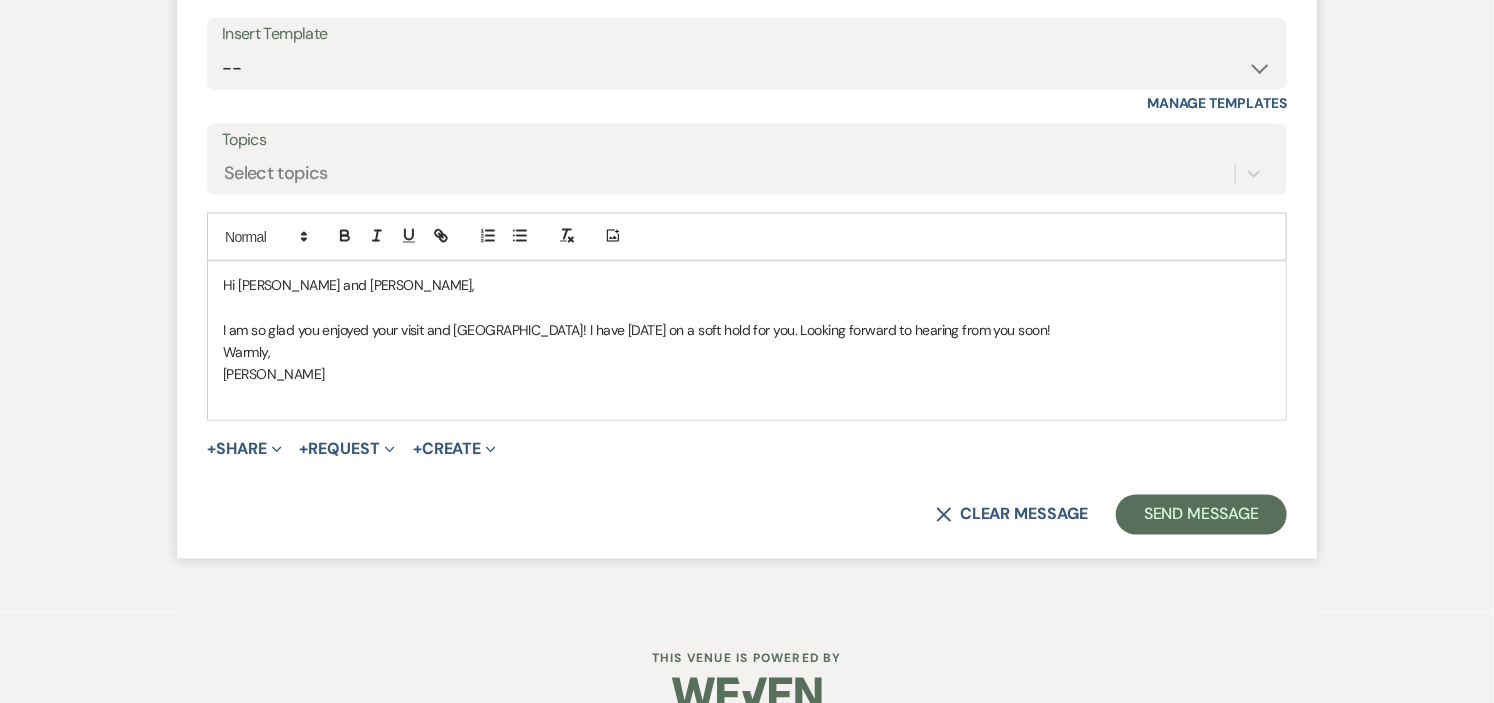 scroll, scrollTop: 4602, scrollLeft: 0, axis: vertical 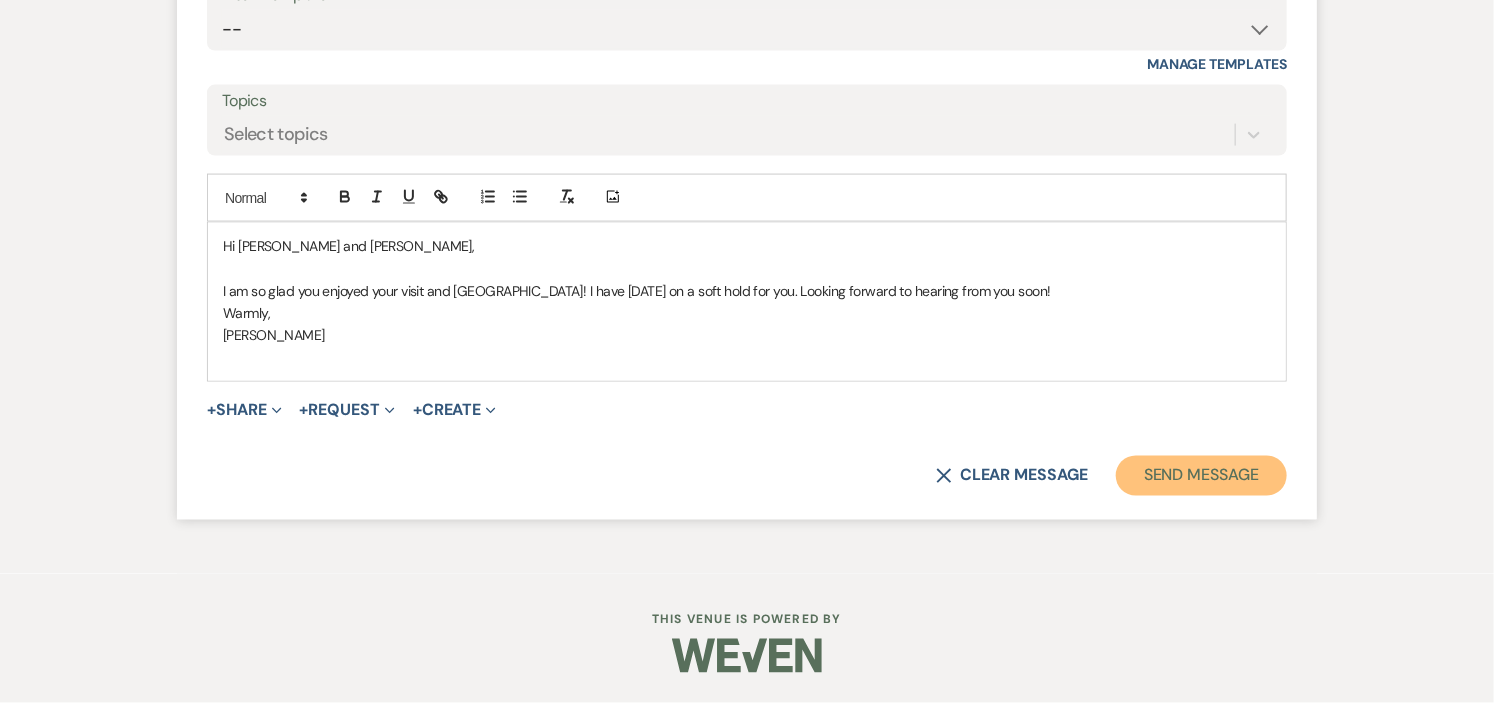 click on "Send Message" at bounding box center (1201, 476) 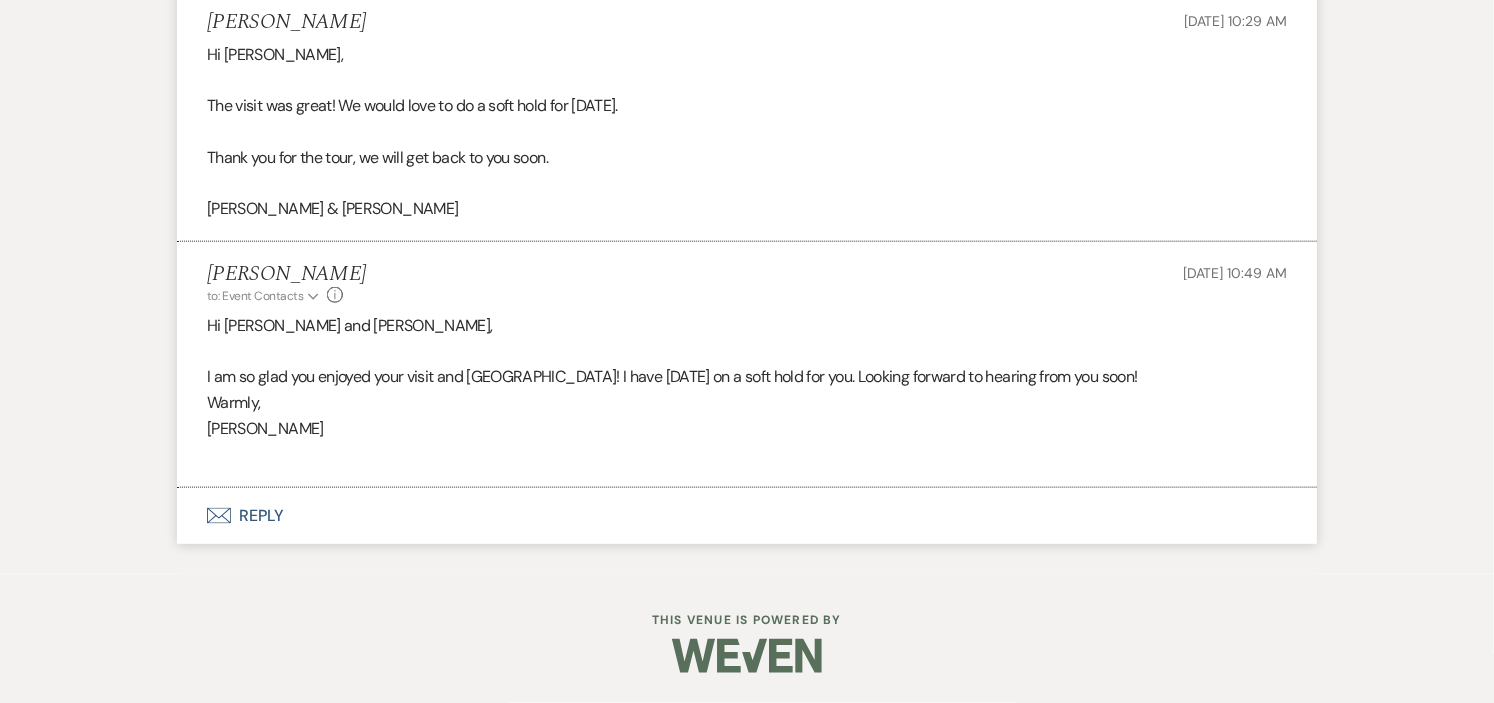 scroll, scrollTop: 4155, scrollLeft: 0, axis: vertical 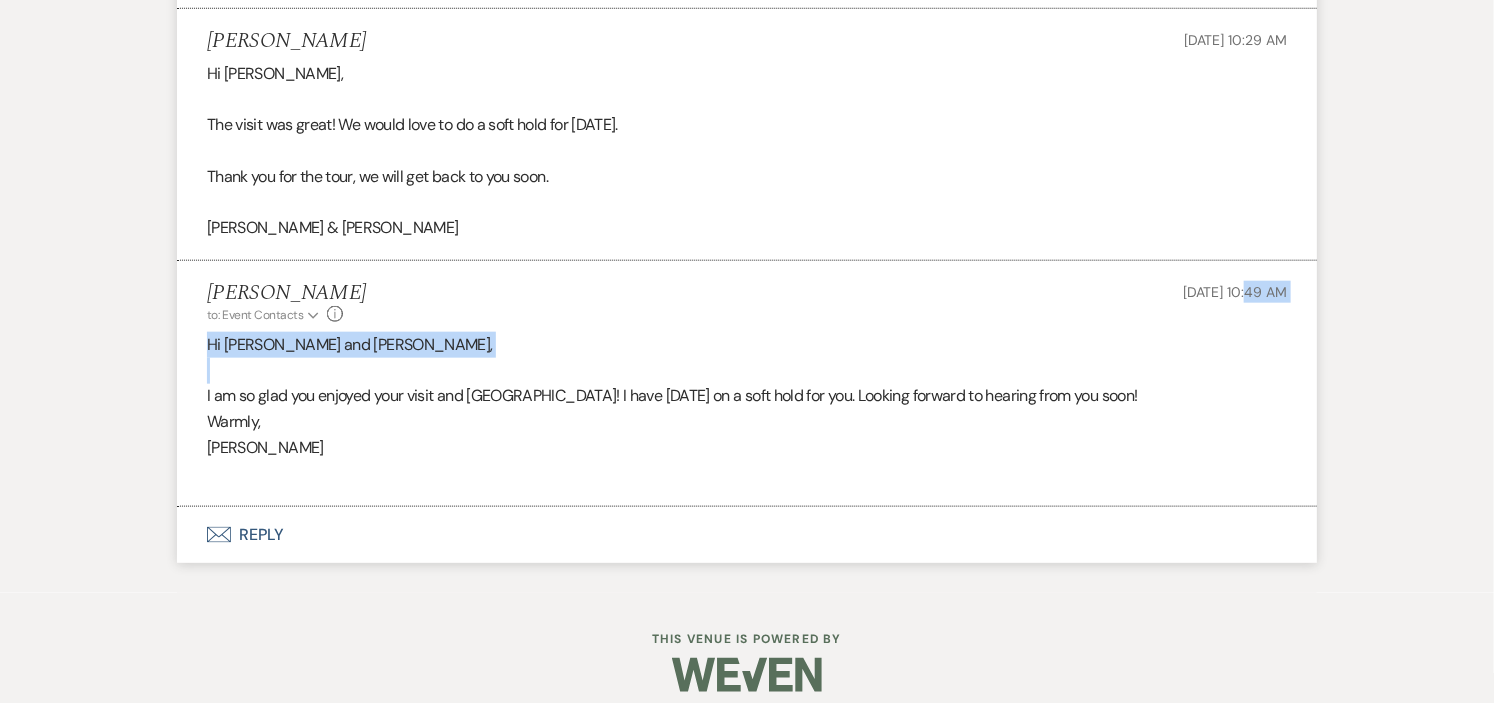 drag, startPoint x: 1171, startPoint y: 371, endPoint x: 1217, endPoint y: 312, distance: 74.8131 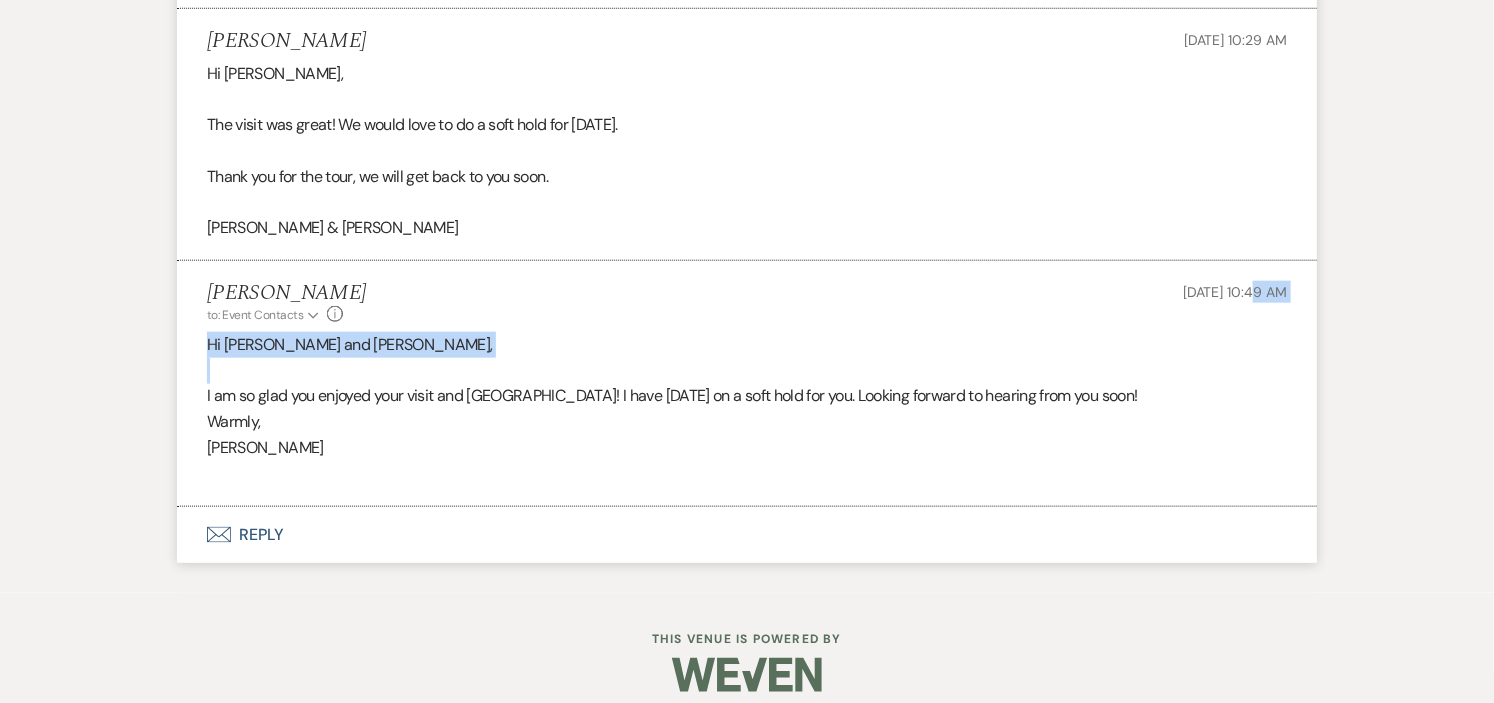 click on "[DATE] 10:49 AM" at bounding box center (1235, 302) 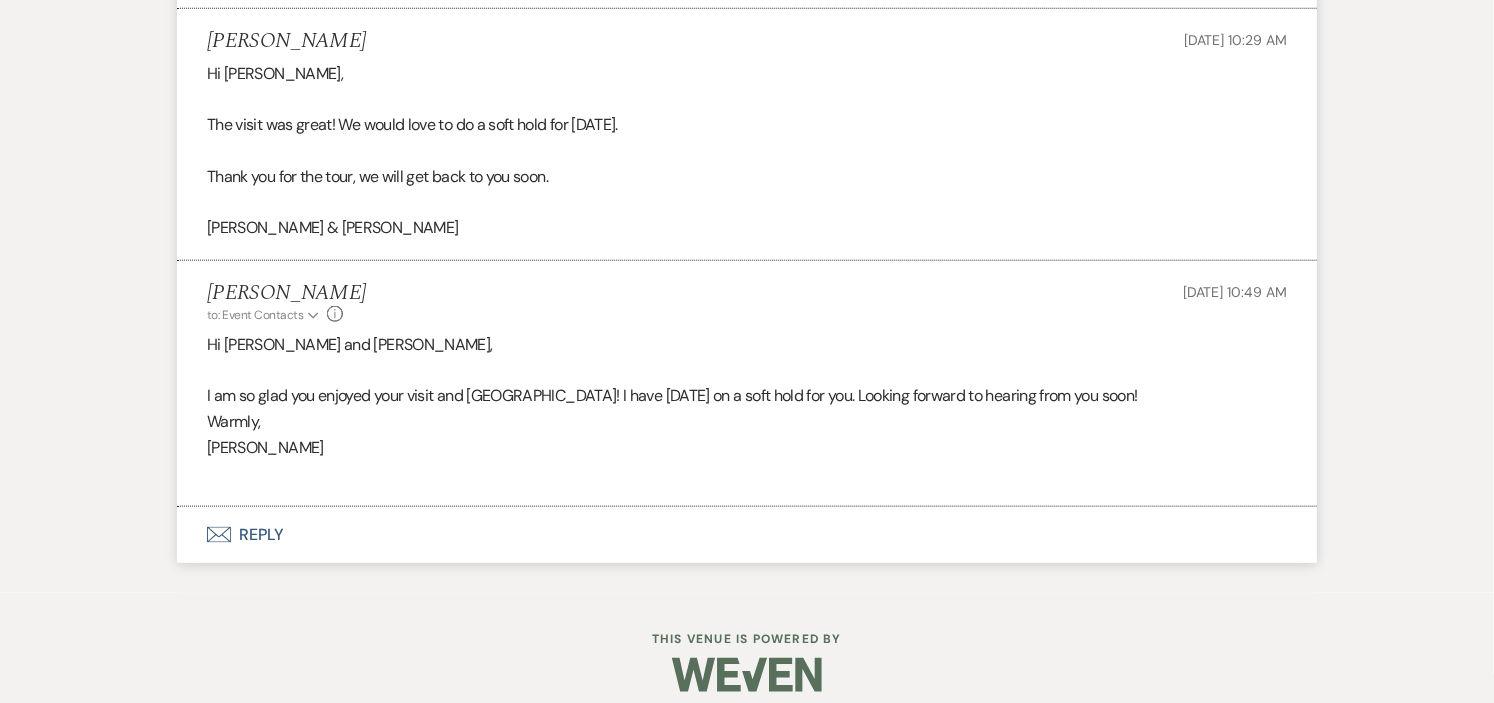 click on "[DATE] 10:49 AM" at bounding box center [1235, 302] 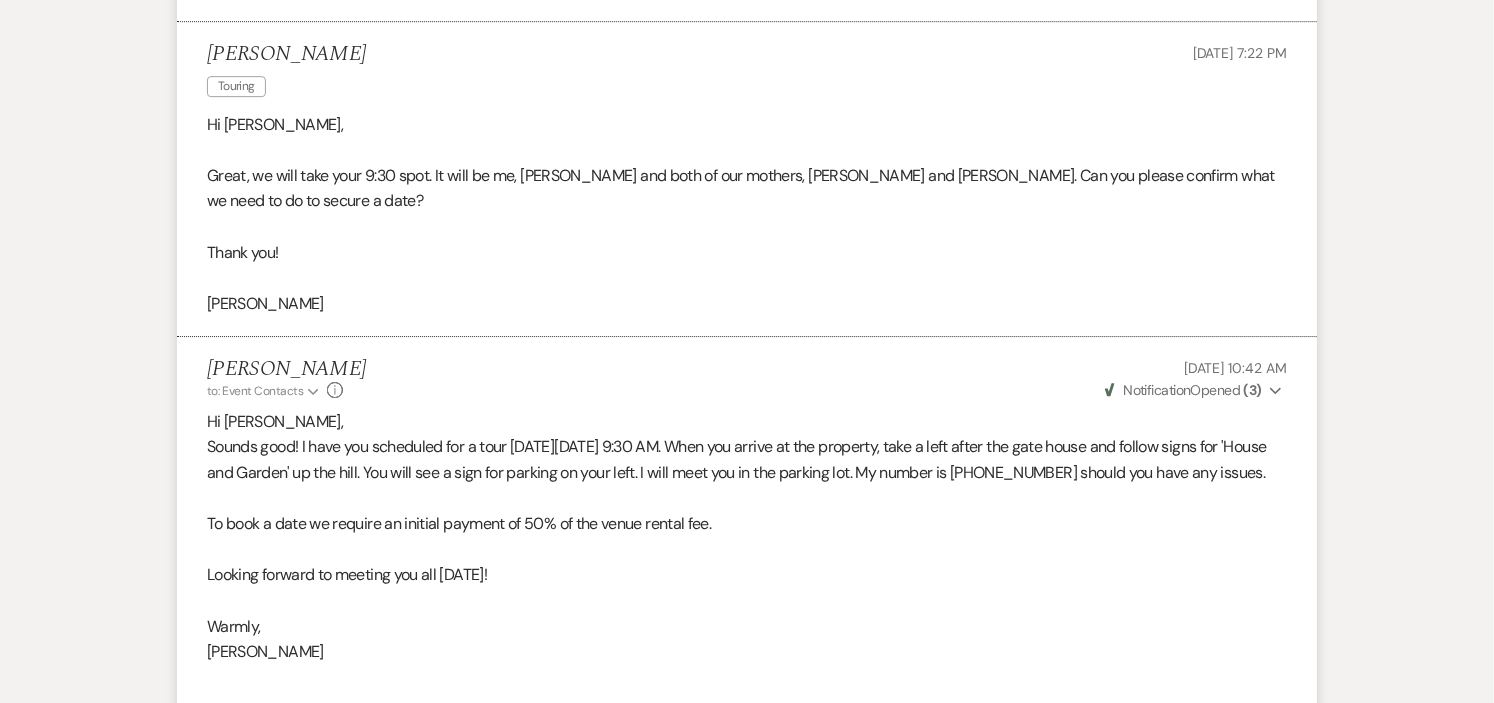 scroll, scrollTop: 2711, scrollLeft: 0, axis: vertical 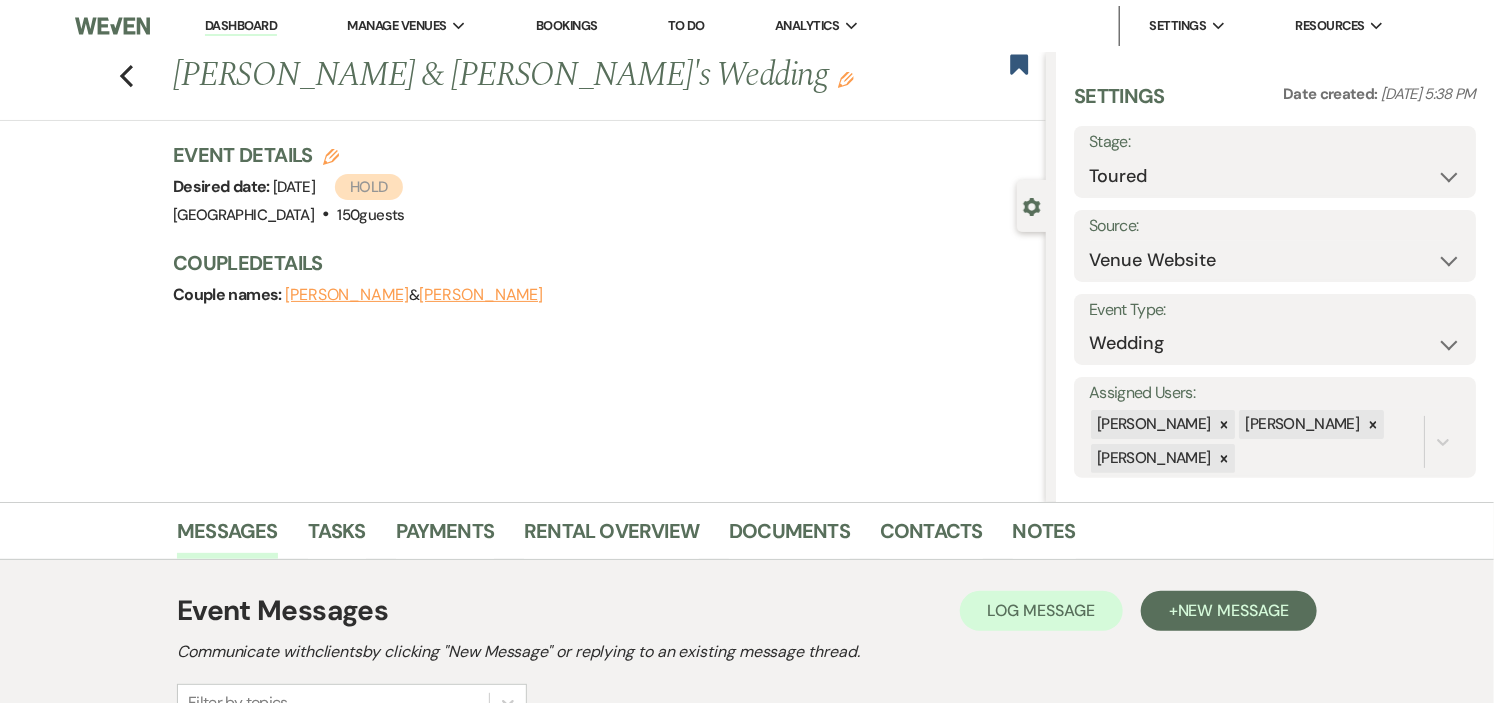 click on "Dashboard" at bounding box center (241, 26) 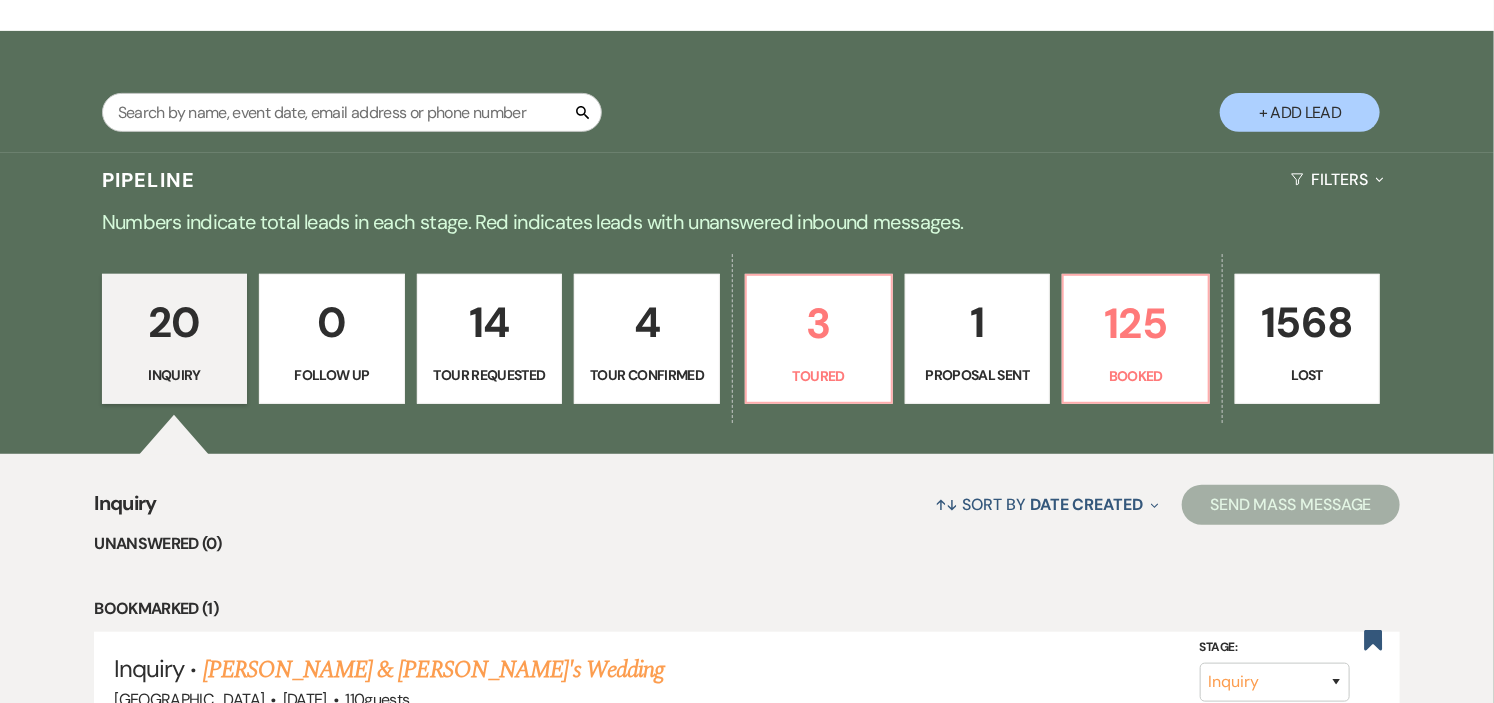 scroll, scrollTop: 333, scrollLeft: 0, axis: vertical 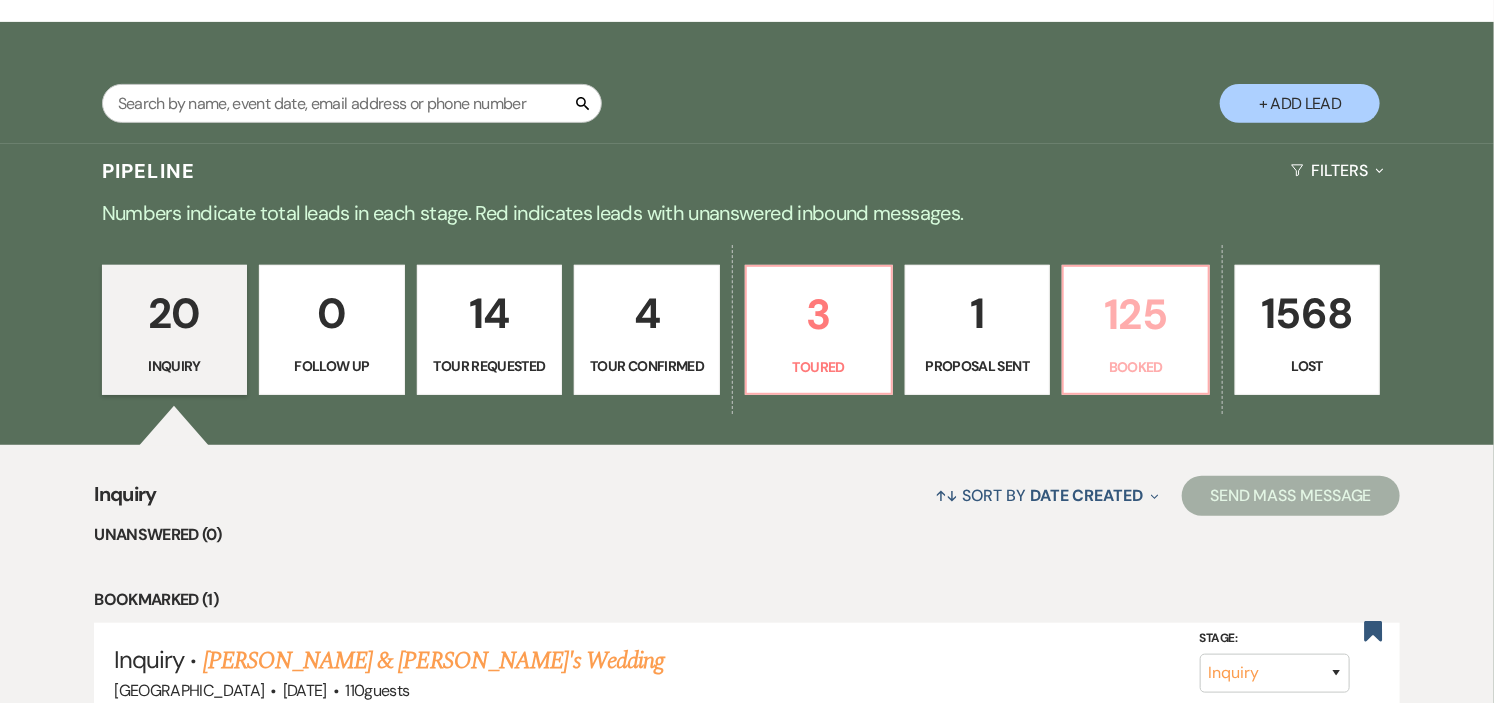 click on "125" at bounding box center [1136, 314] 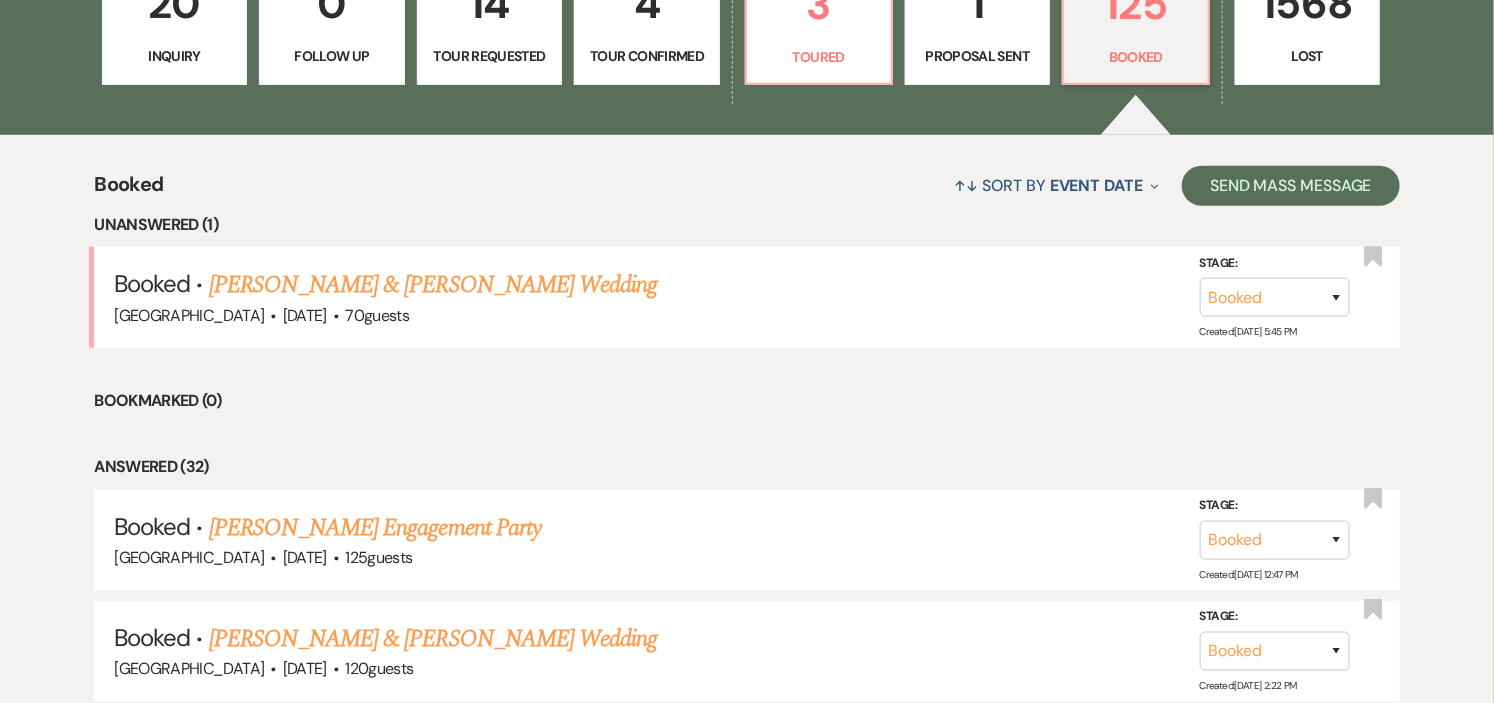 scroll, scrollTop: 666, scrollLeft: 0, axis: vertical 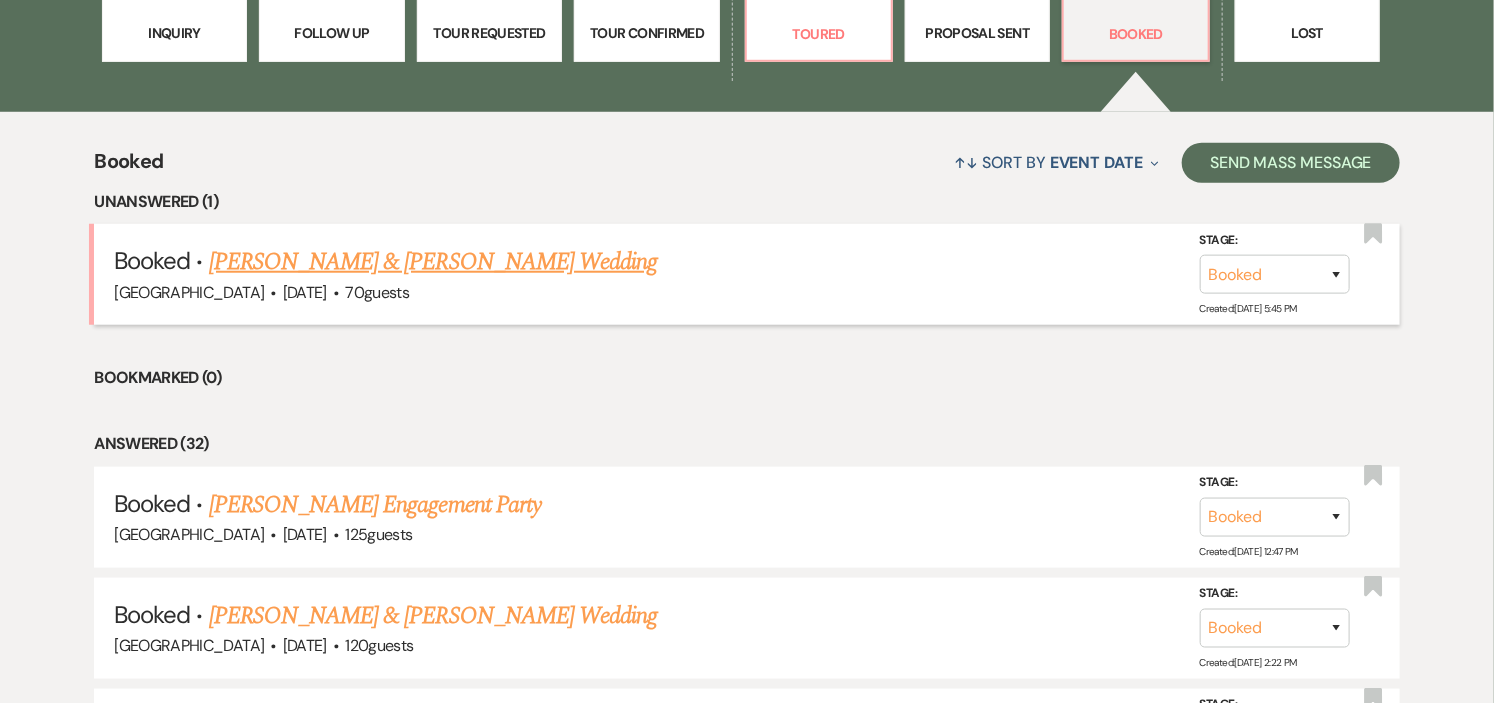 click on "[PERSON_NAME] & [PERSON_NAME] Wedding" at bounding box center [433, 262] 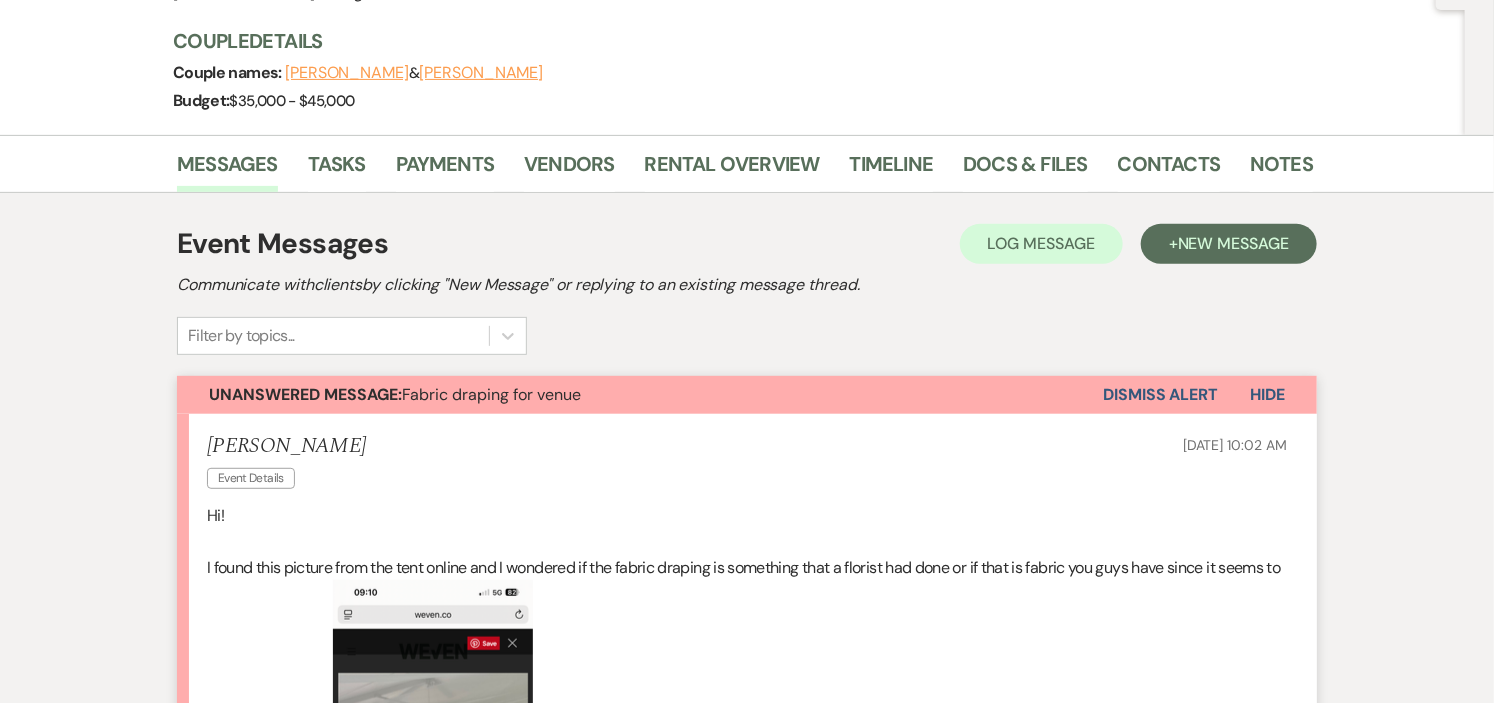 scroll, scrollTop: 0, scrollLeft: 0, axis: both 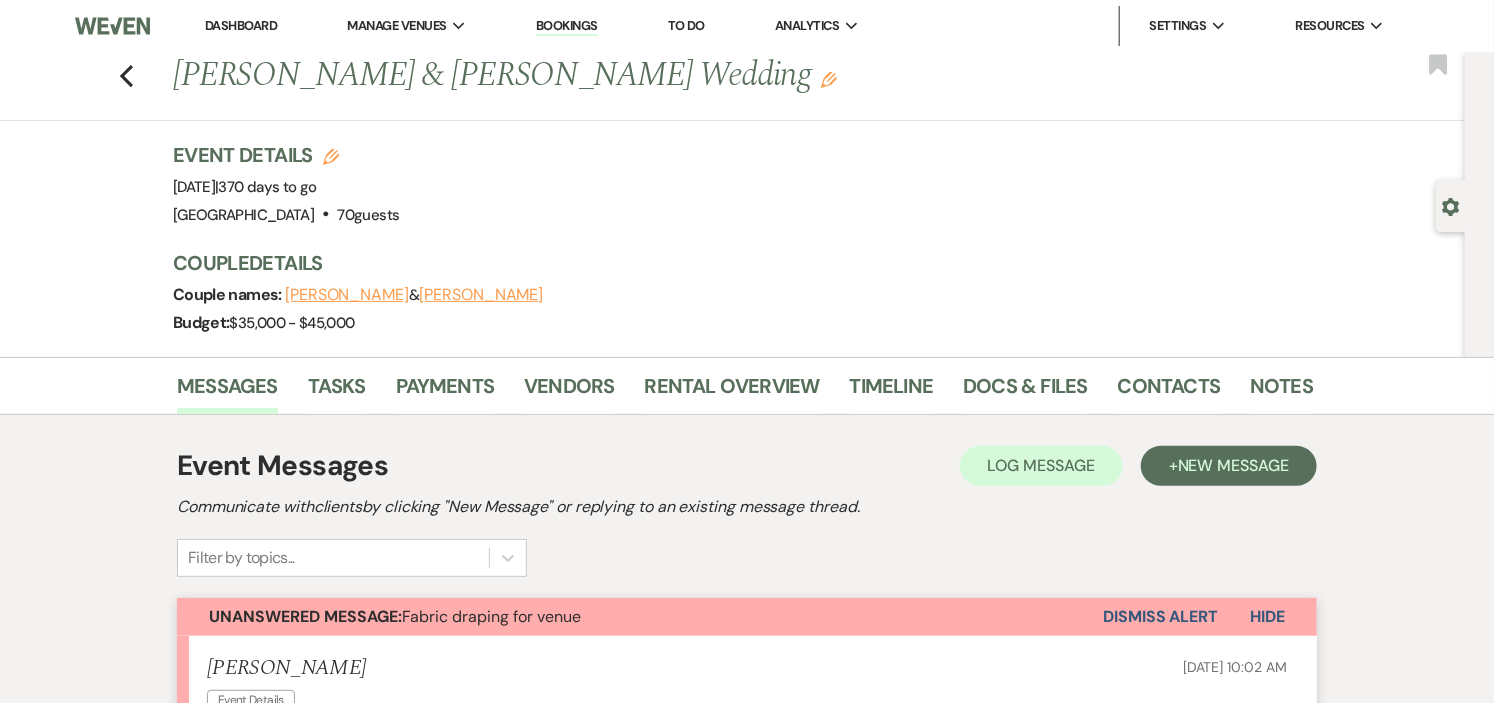 click on "Dashboard" at bounding box center (241, 25) 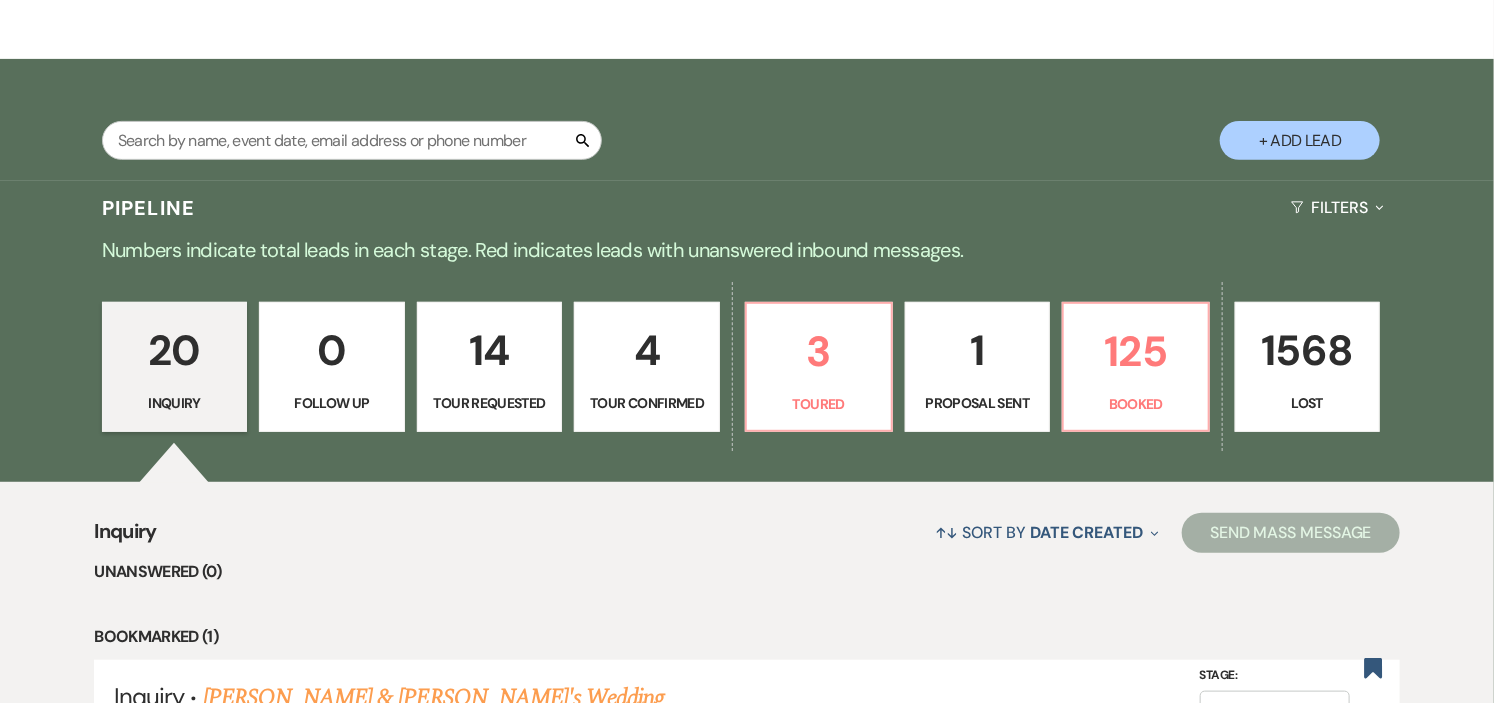 scroll, scrollTop: 333, scrollLeft: 0, axis: vertical 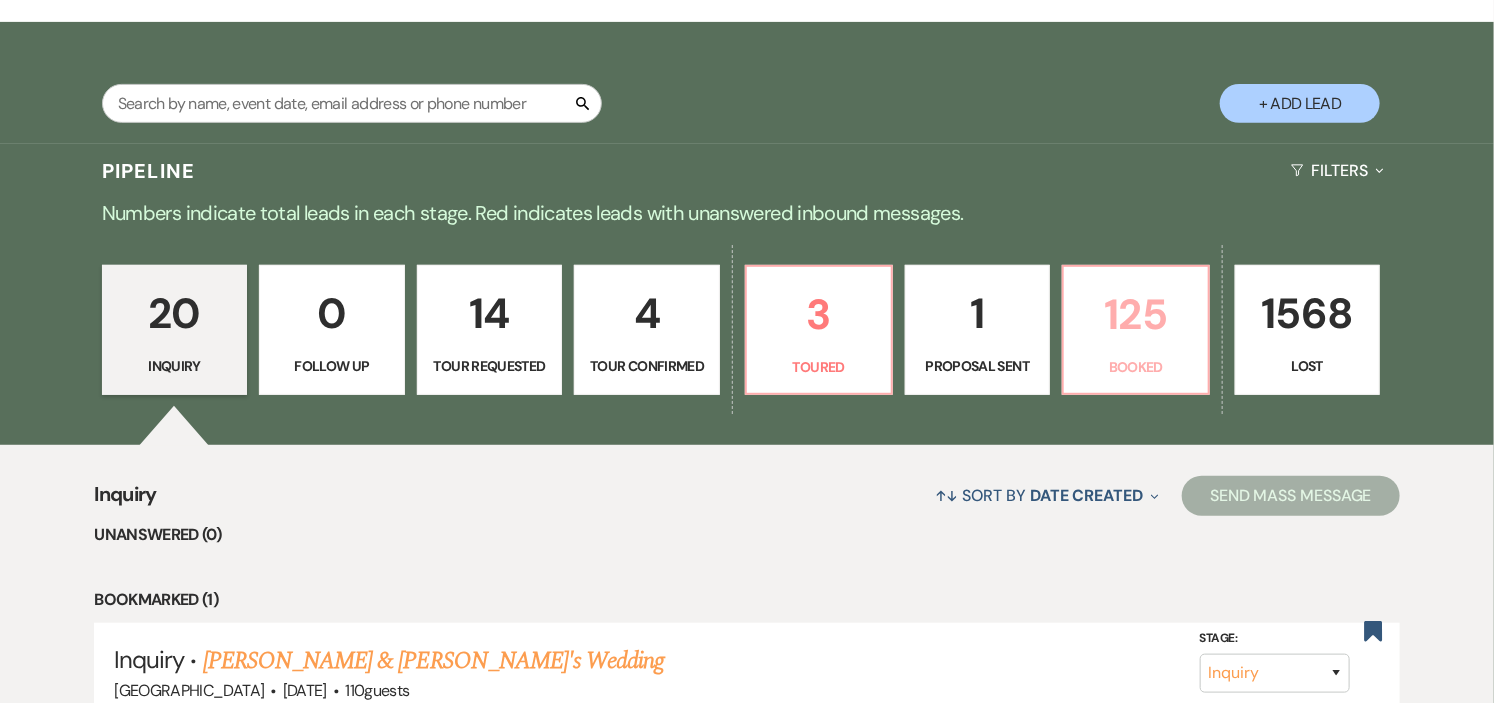 click on "125" at bounding box center [1136, 314] 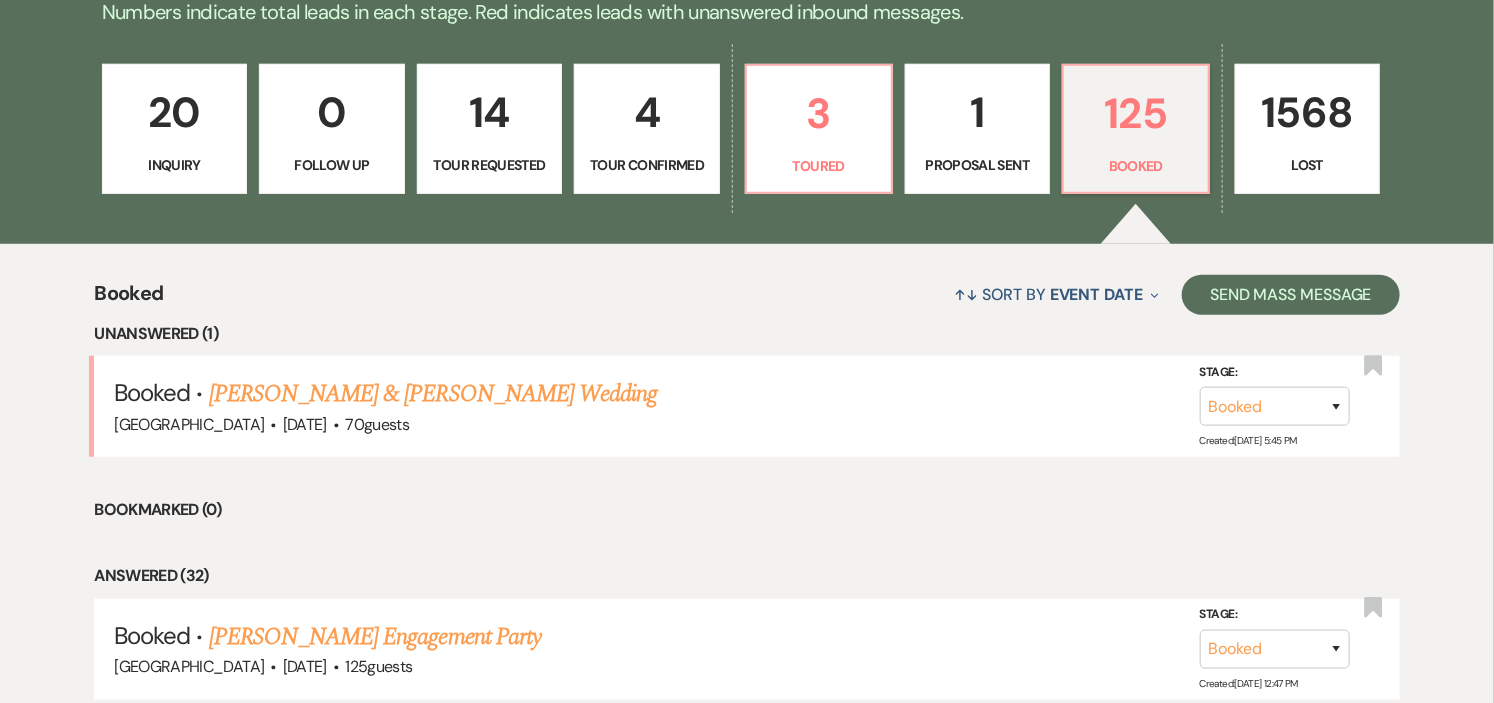 scroll, scrollTop: 555, scrollLeft: 0, axis: vertical 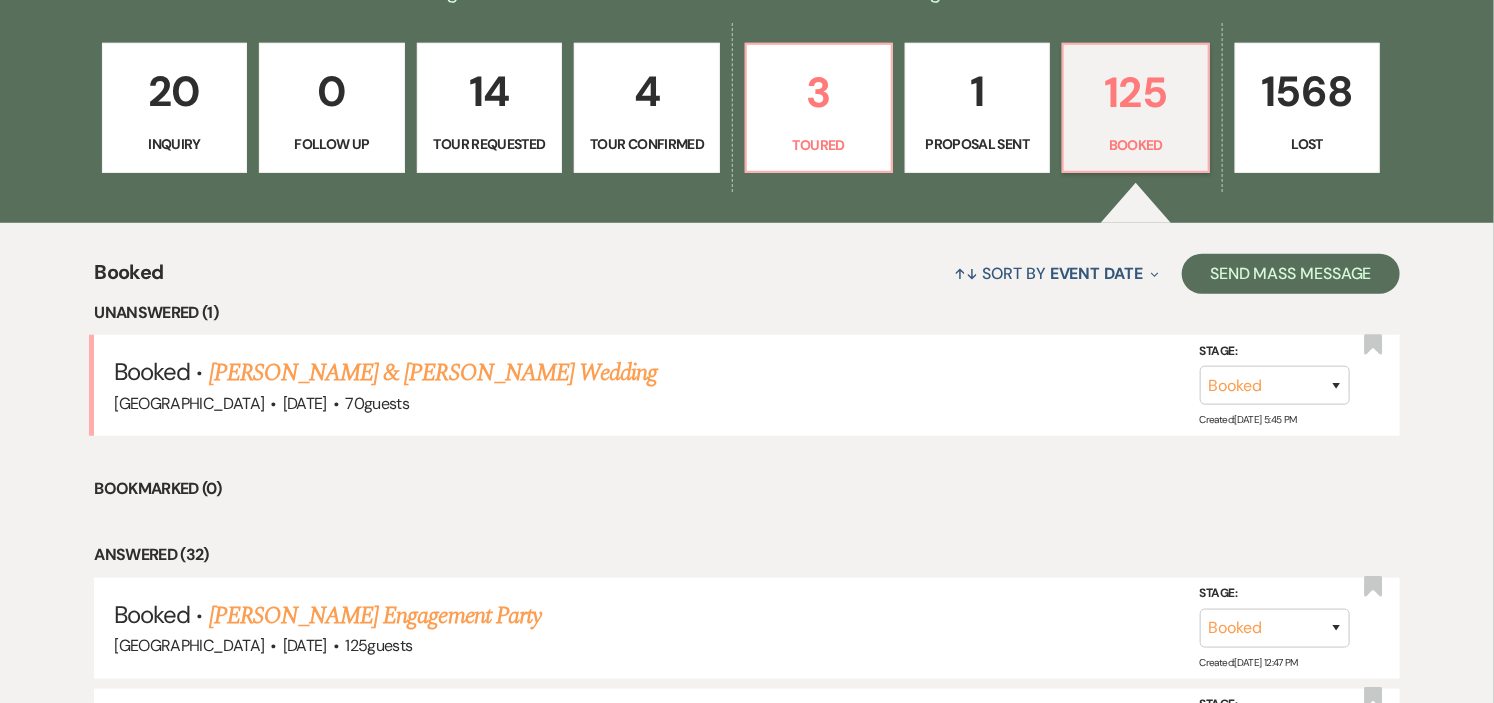 click on "Tour Confirmed" at bounding box center [647, 144] 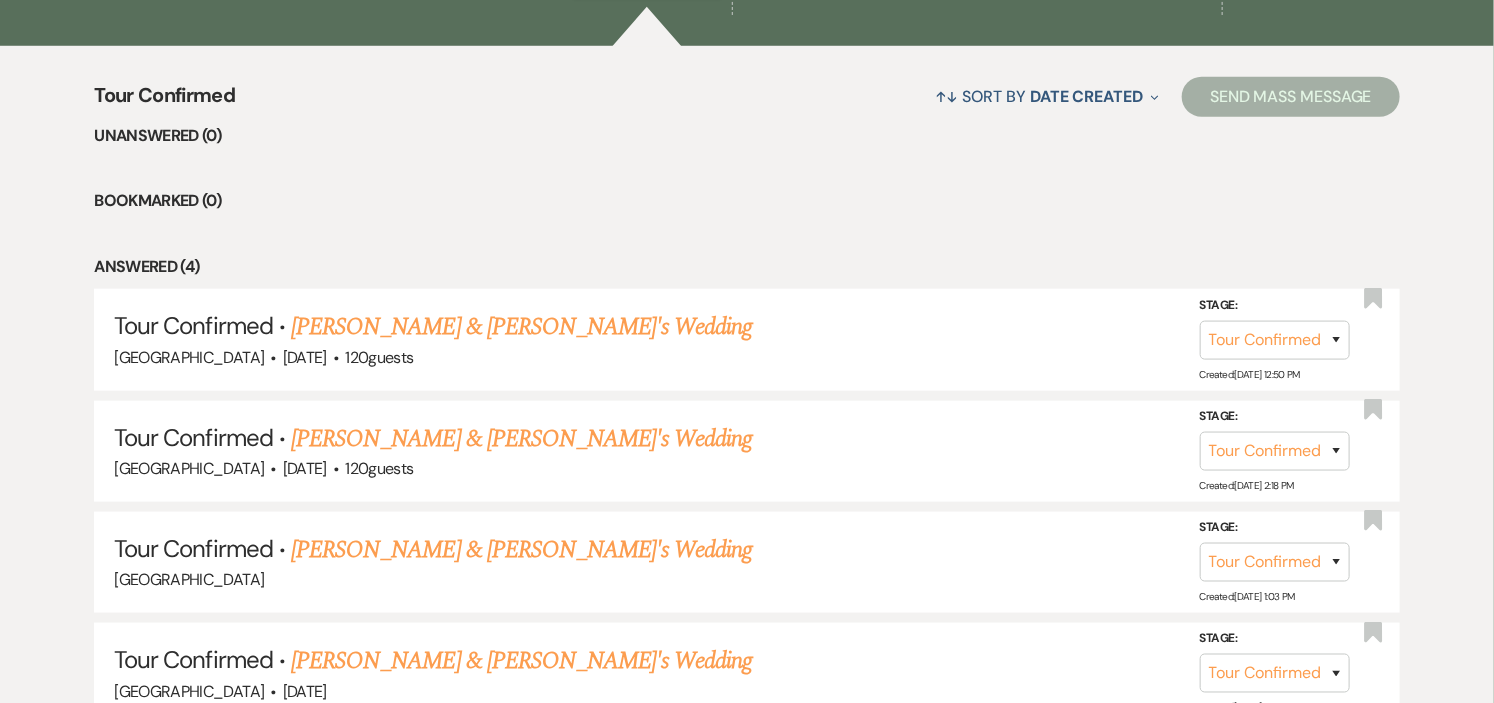 scroll, scrollTop: 777, scrollLeft: 0, axis: vertical 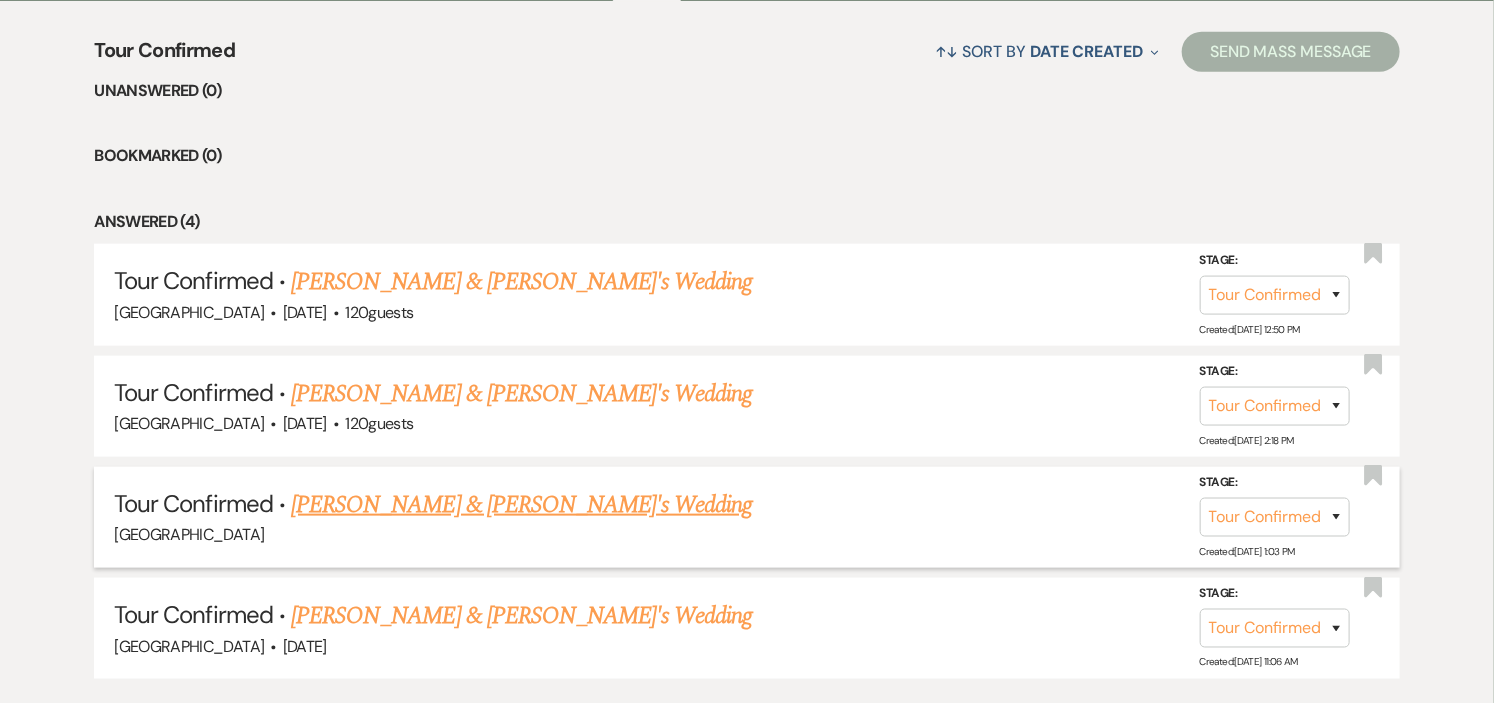 click on "[PERSON_NAME] & [PERSON_NAME]'s Wedding" at bounding box center (522, 505) 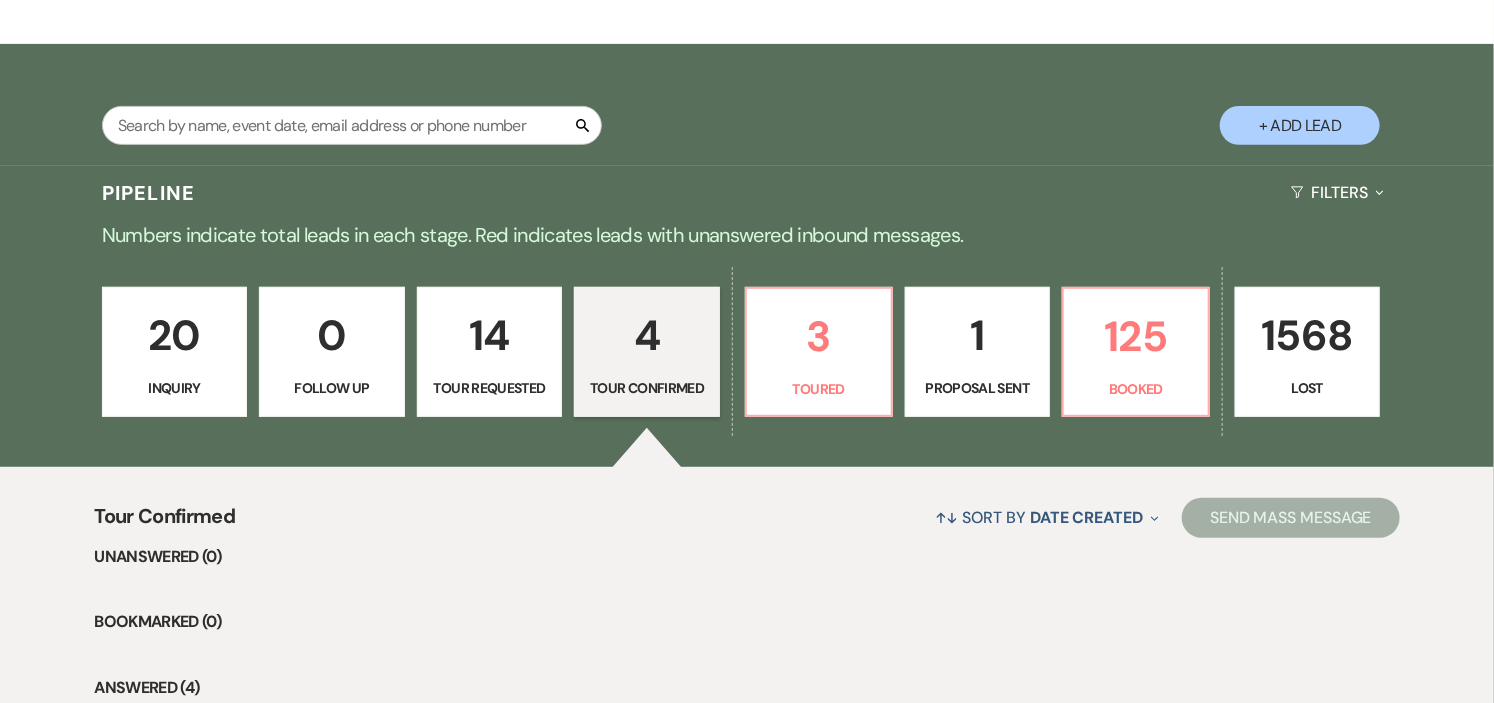 scroll, scrollTop: 271, scrollLeft: 0, axis: vertical 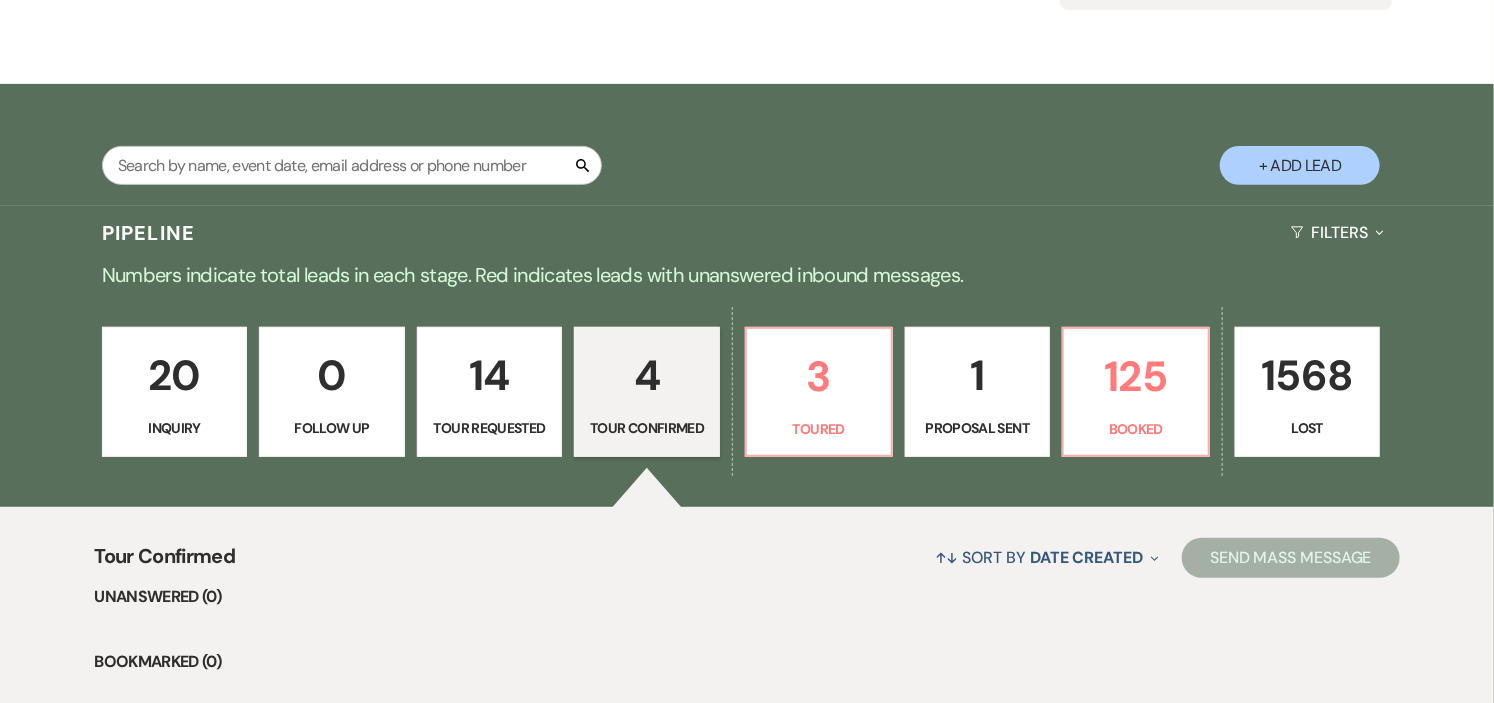 select on "4" 